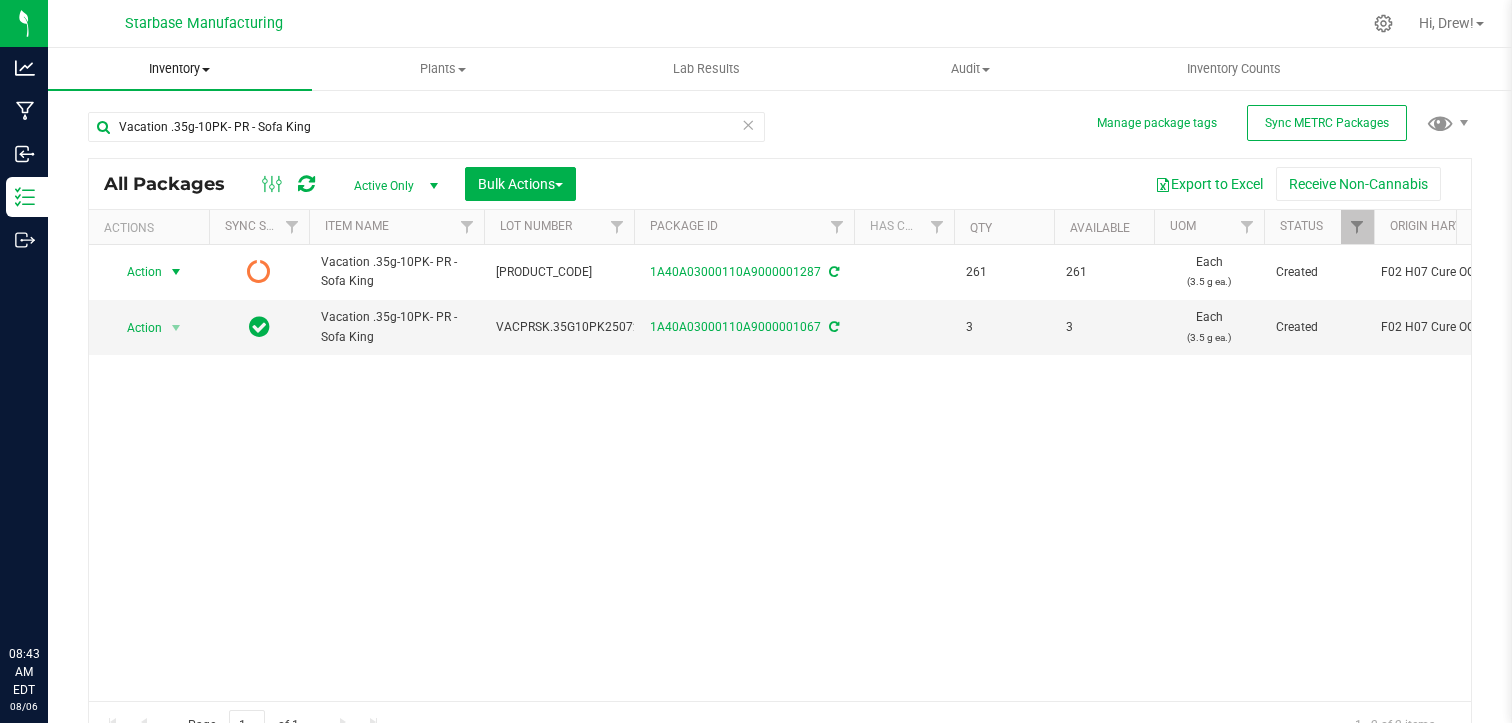 scroll, scrollTop: 0, scrollLeft: 0, axis: both 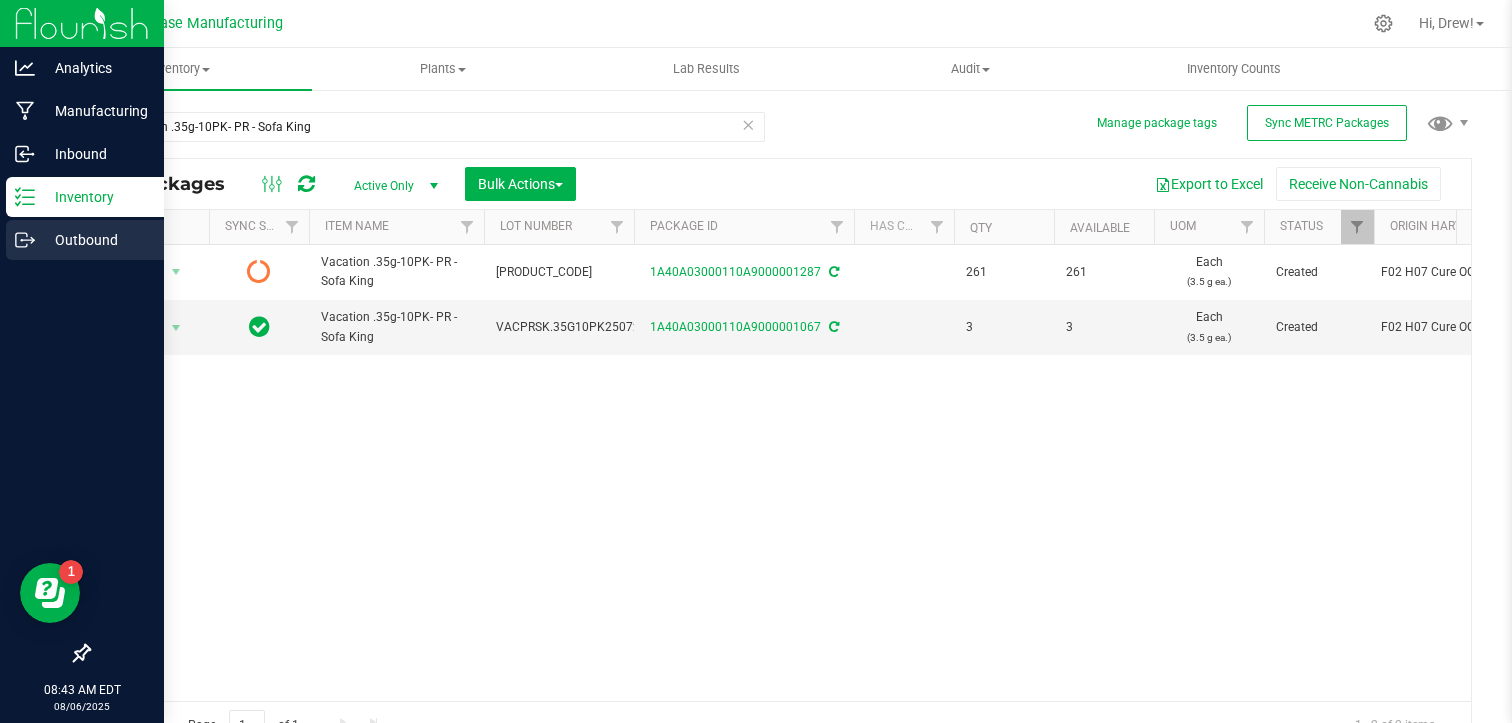 click 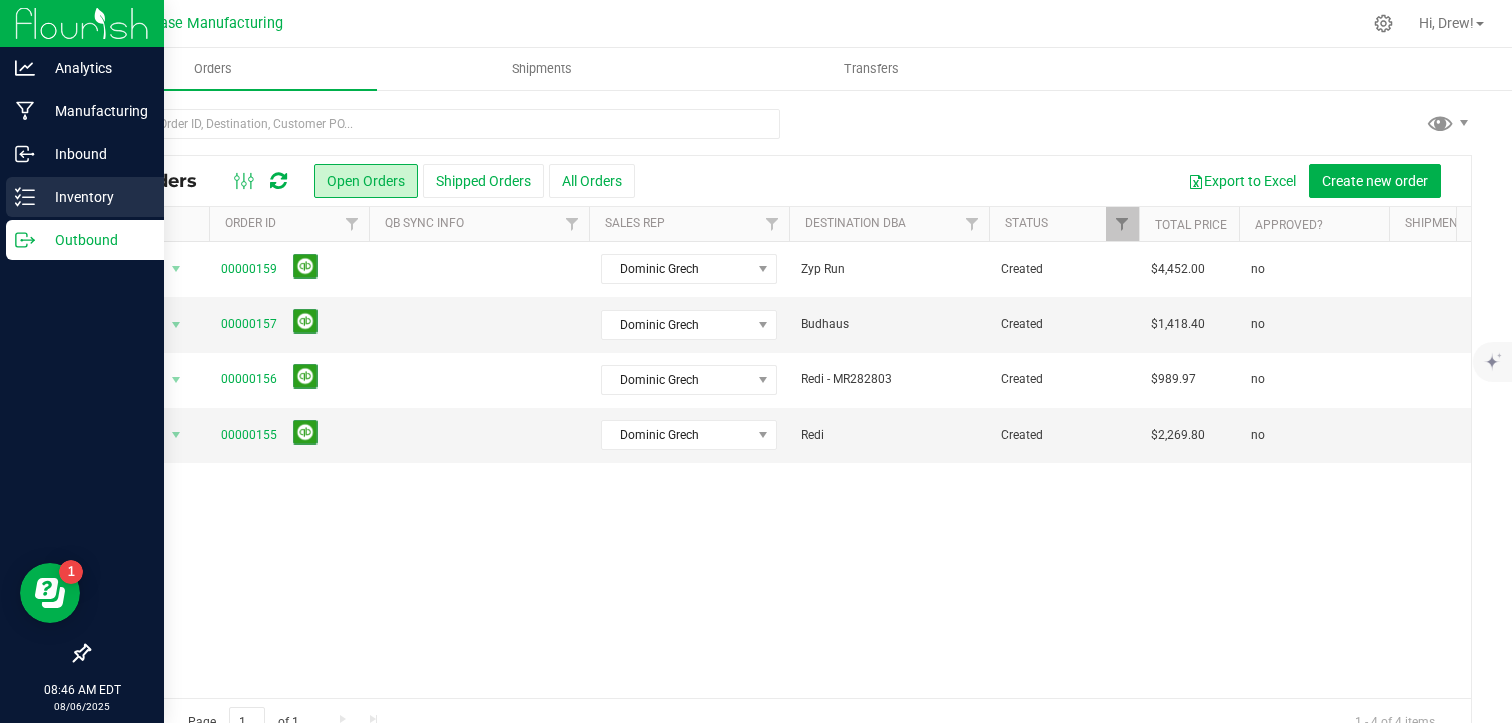 click on "Inventory" at bounding box center [85, 197] 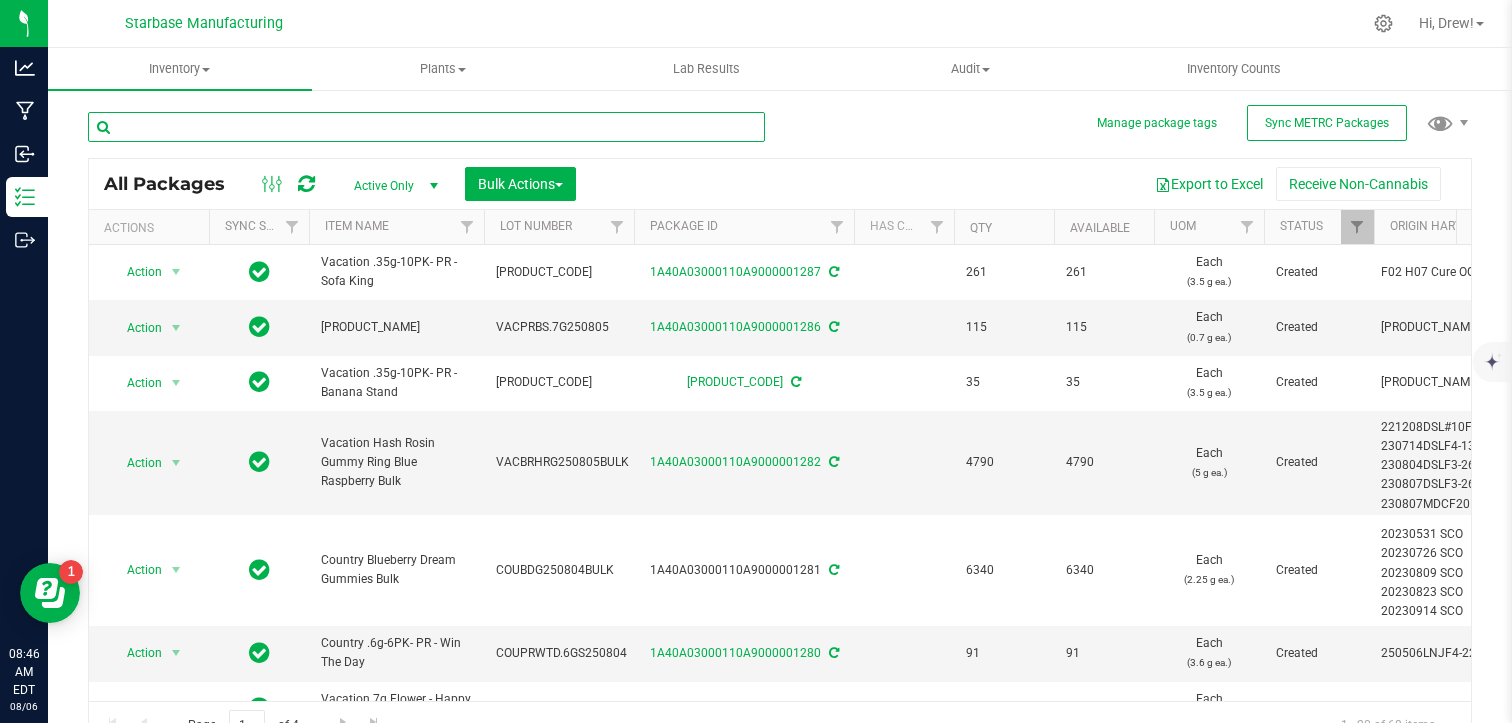 click at bounding box center (426, 127) 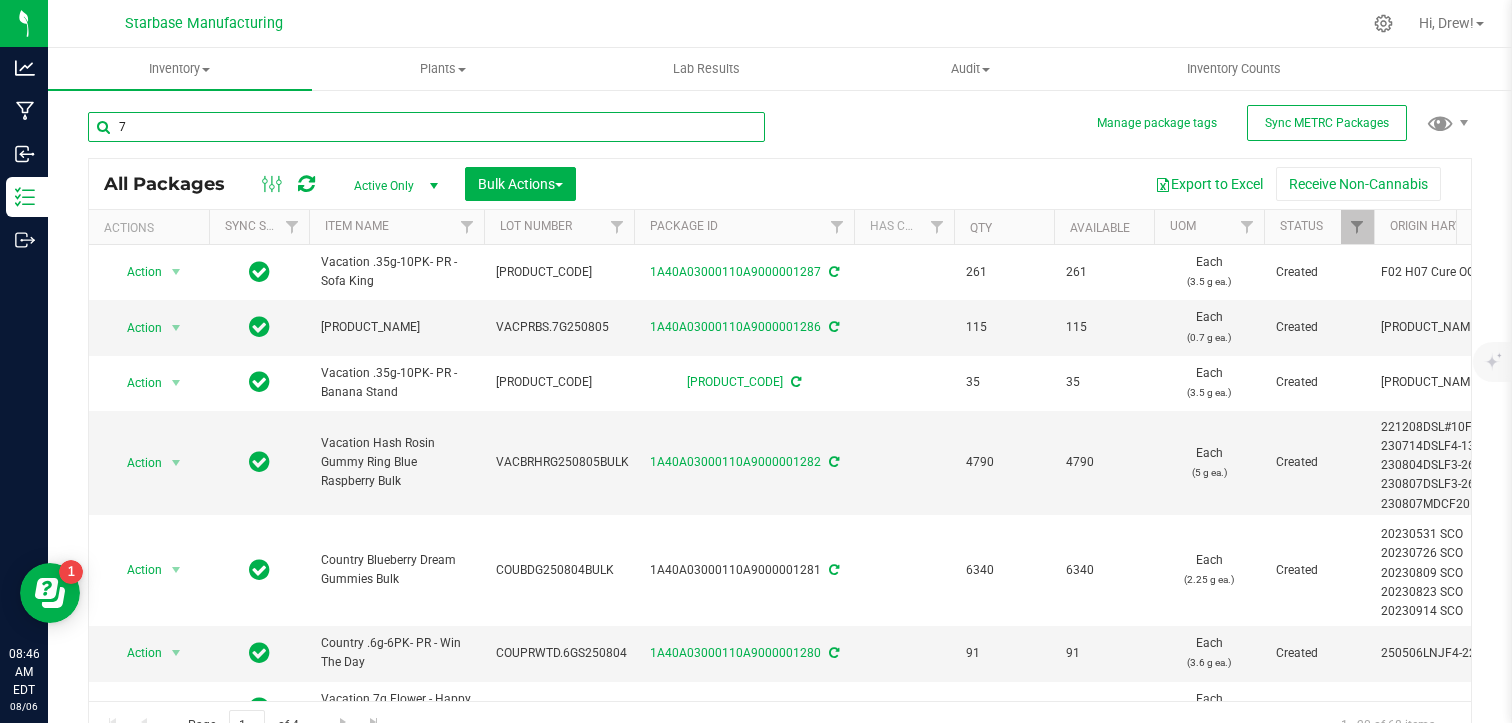 type on "7g" 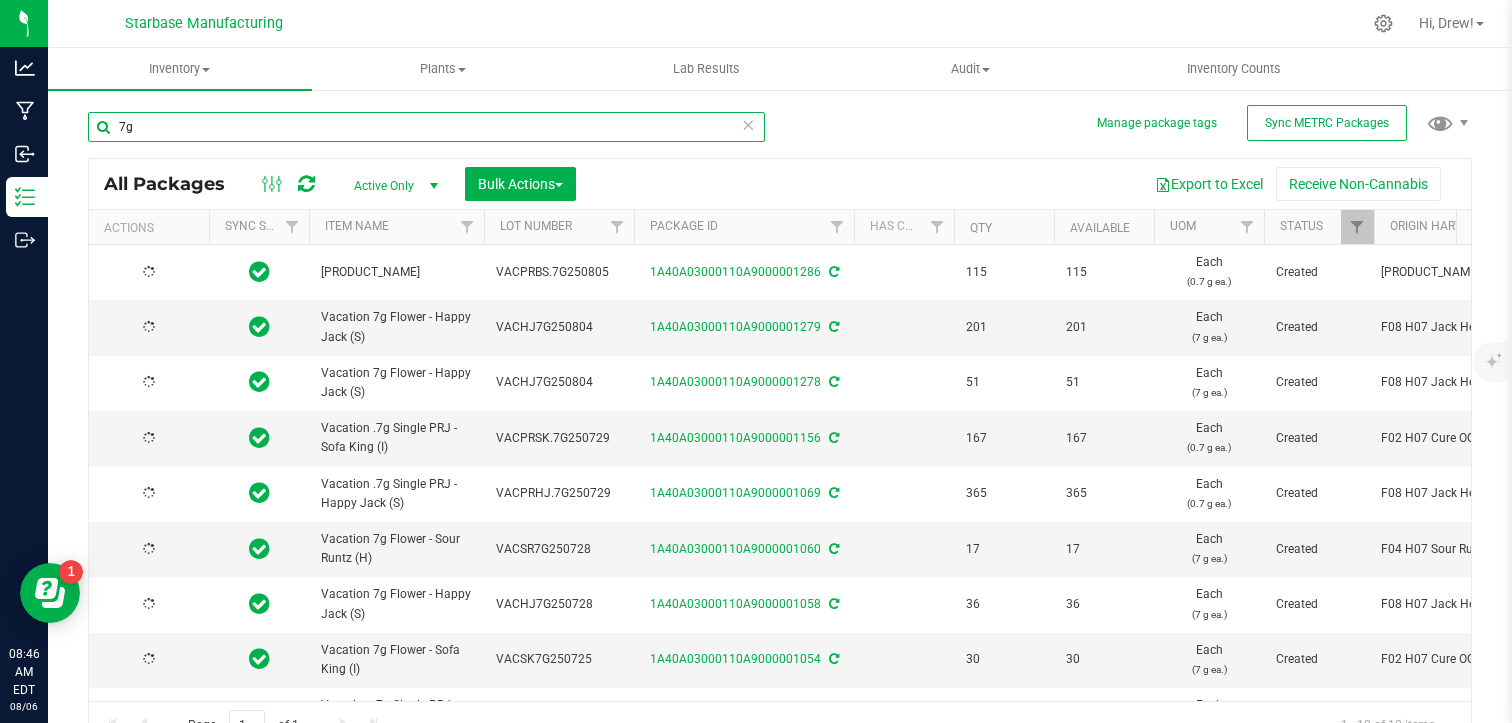 type on "2025-08-05" 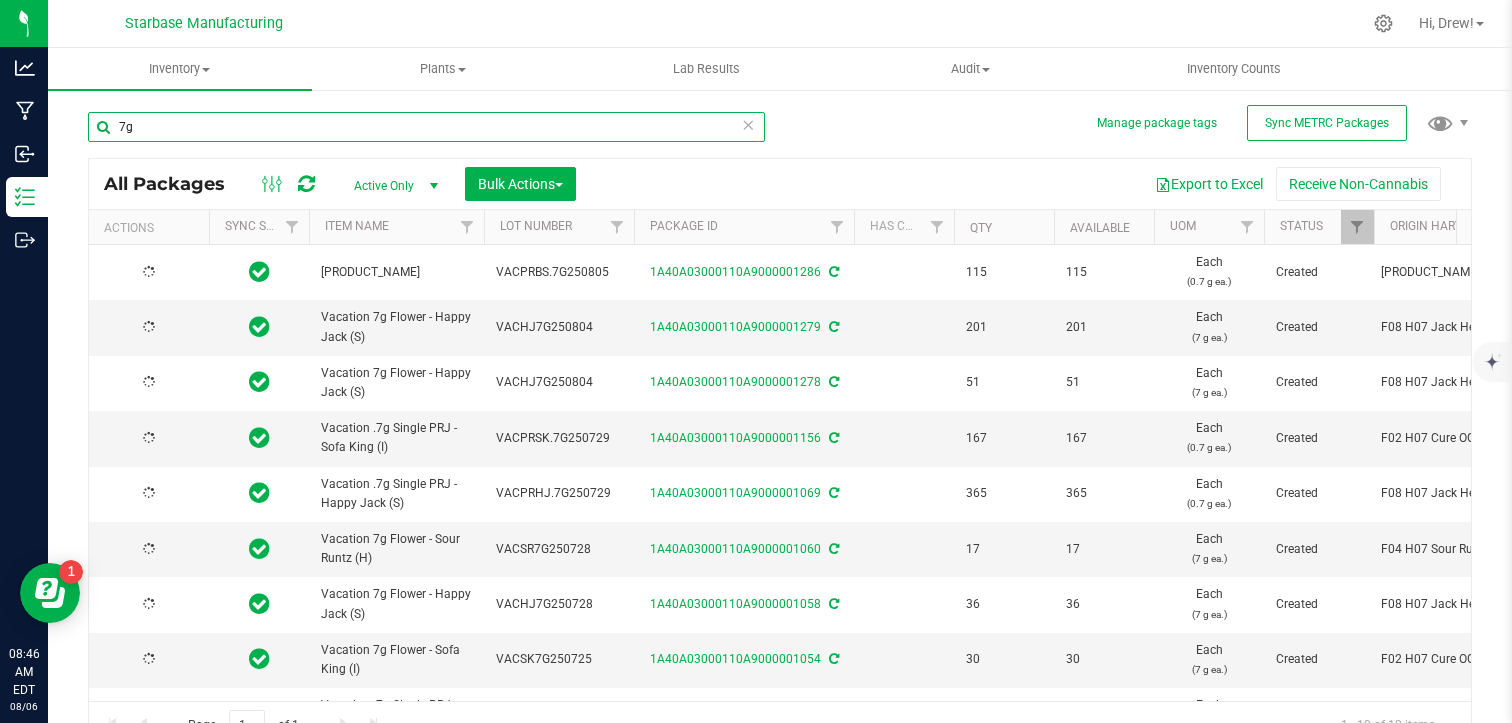 type on "2025-08-04" 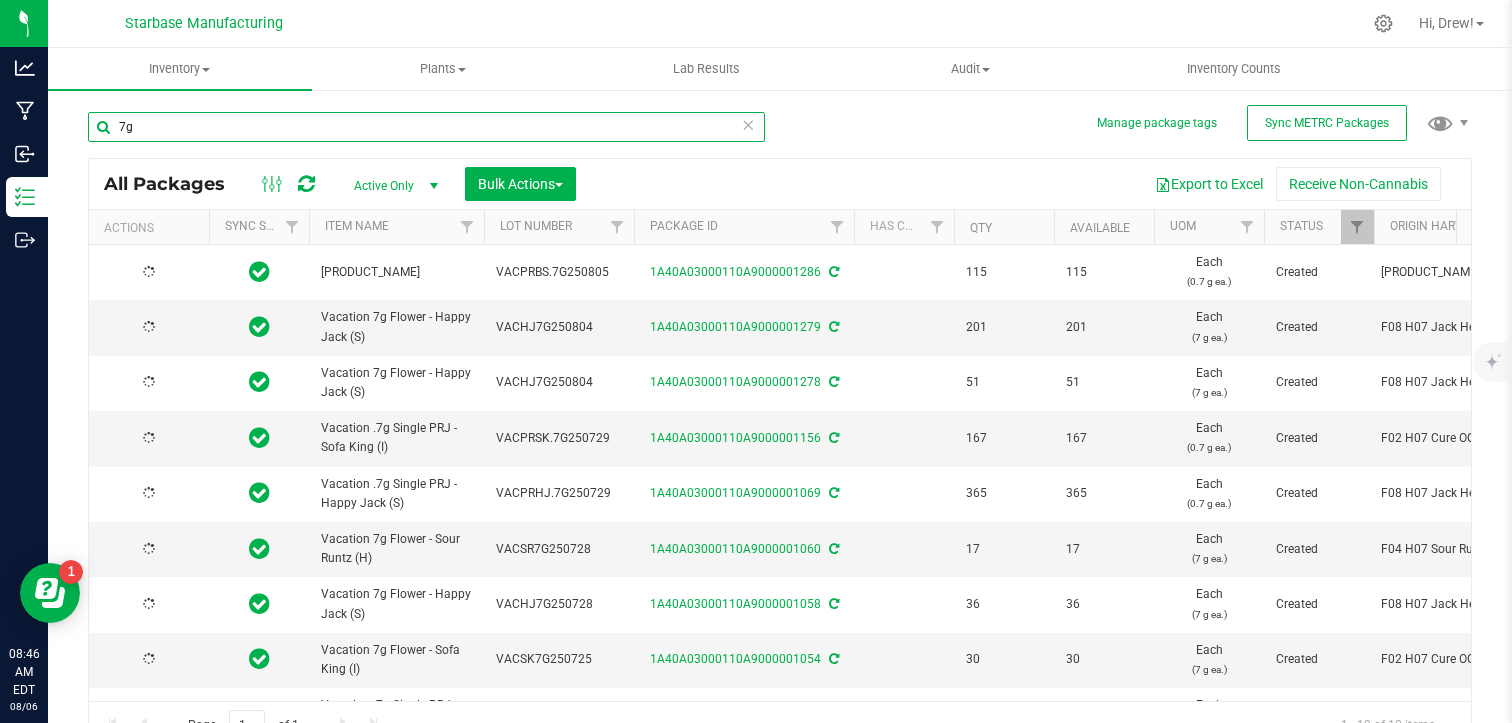 type on "2025-08-04" 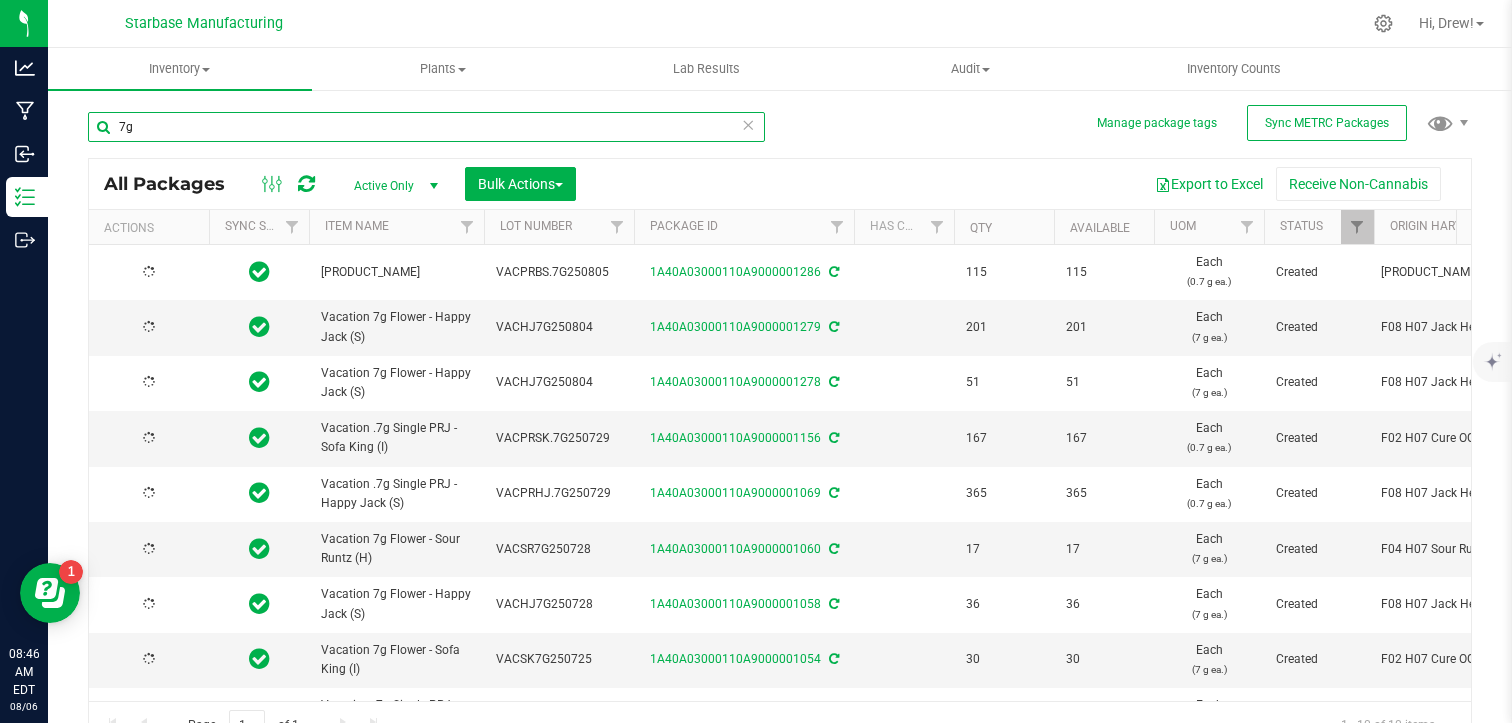 type on "2025-07-29" 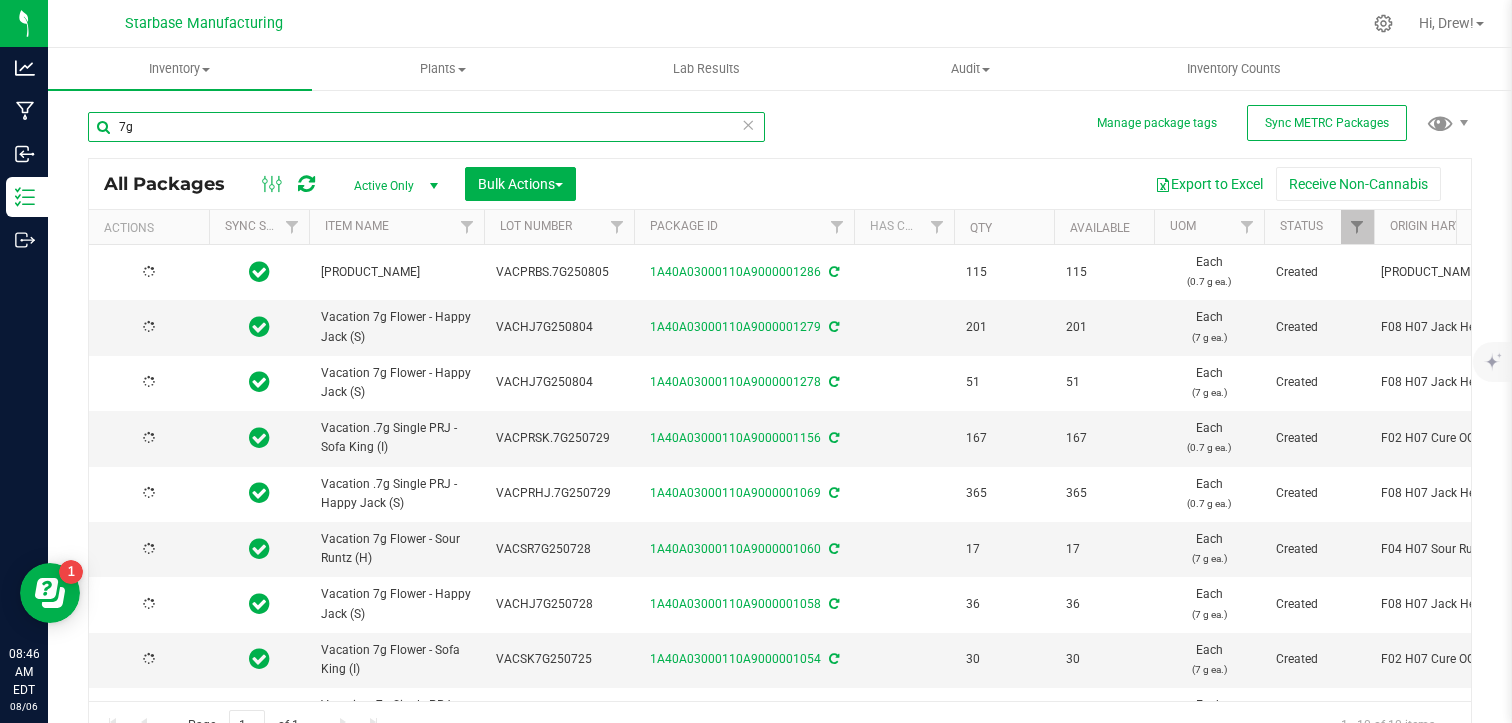 type on "2025-07-29" 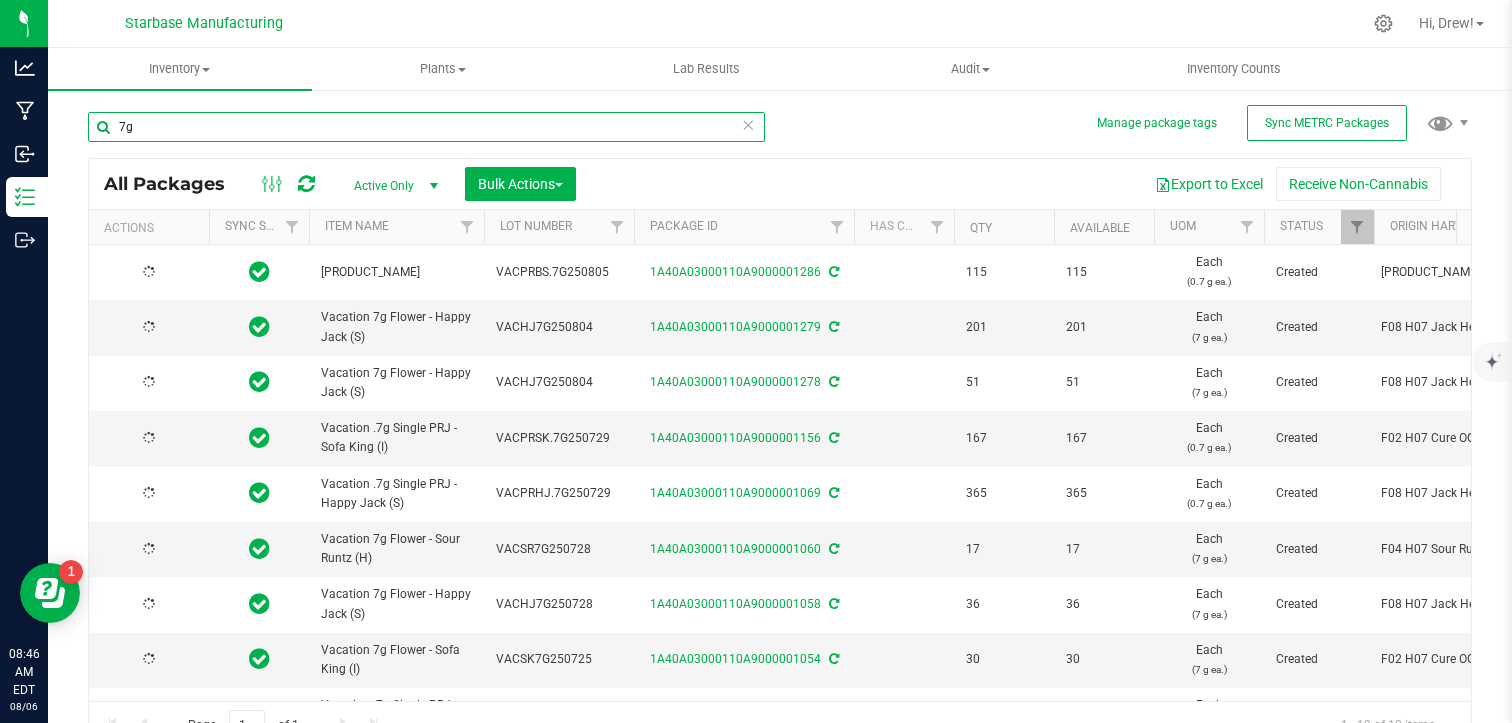 type on "2025-07-28" 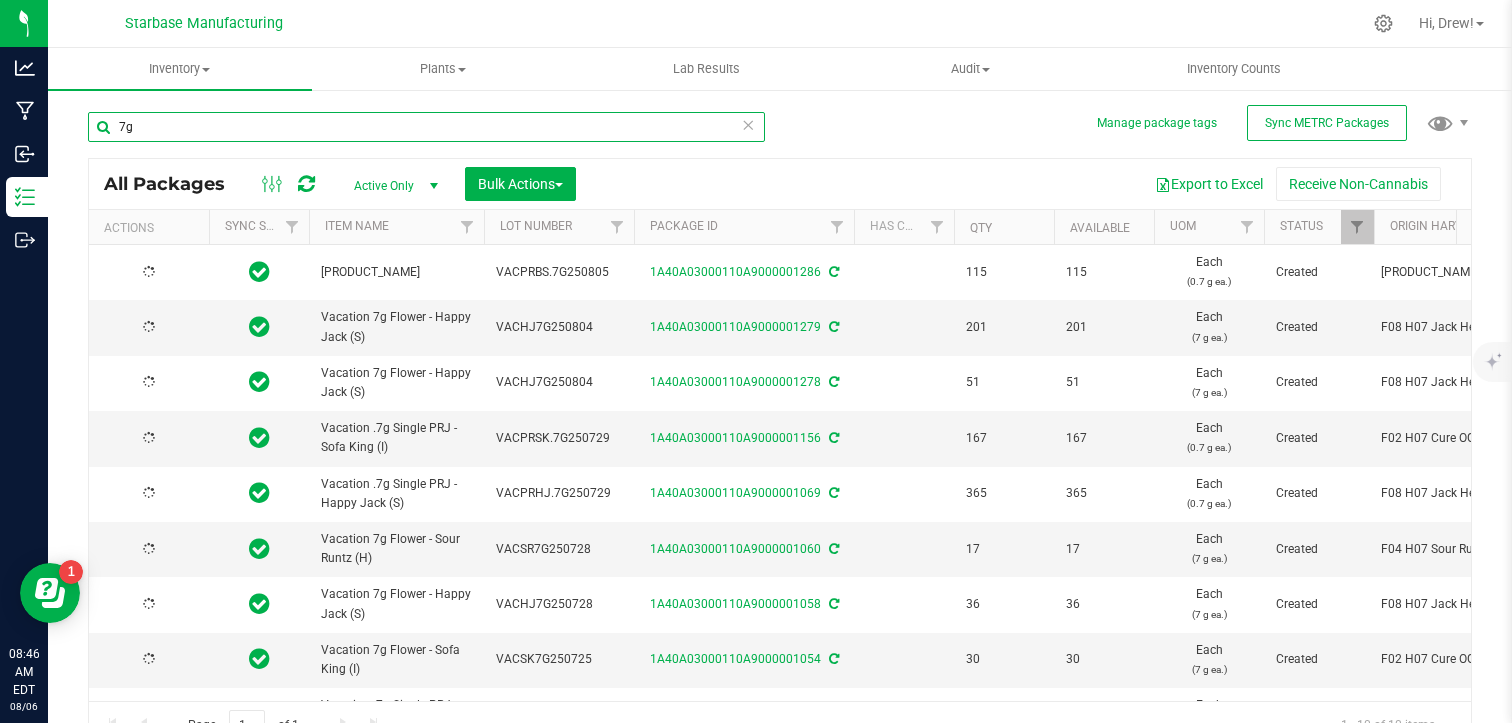 type on "2025-07-28" 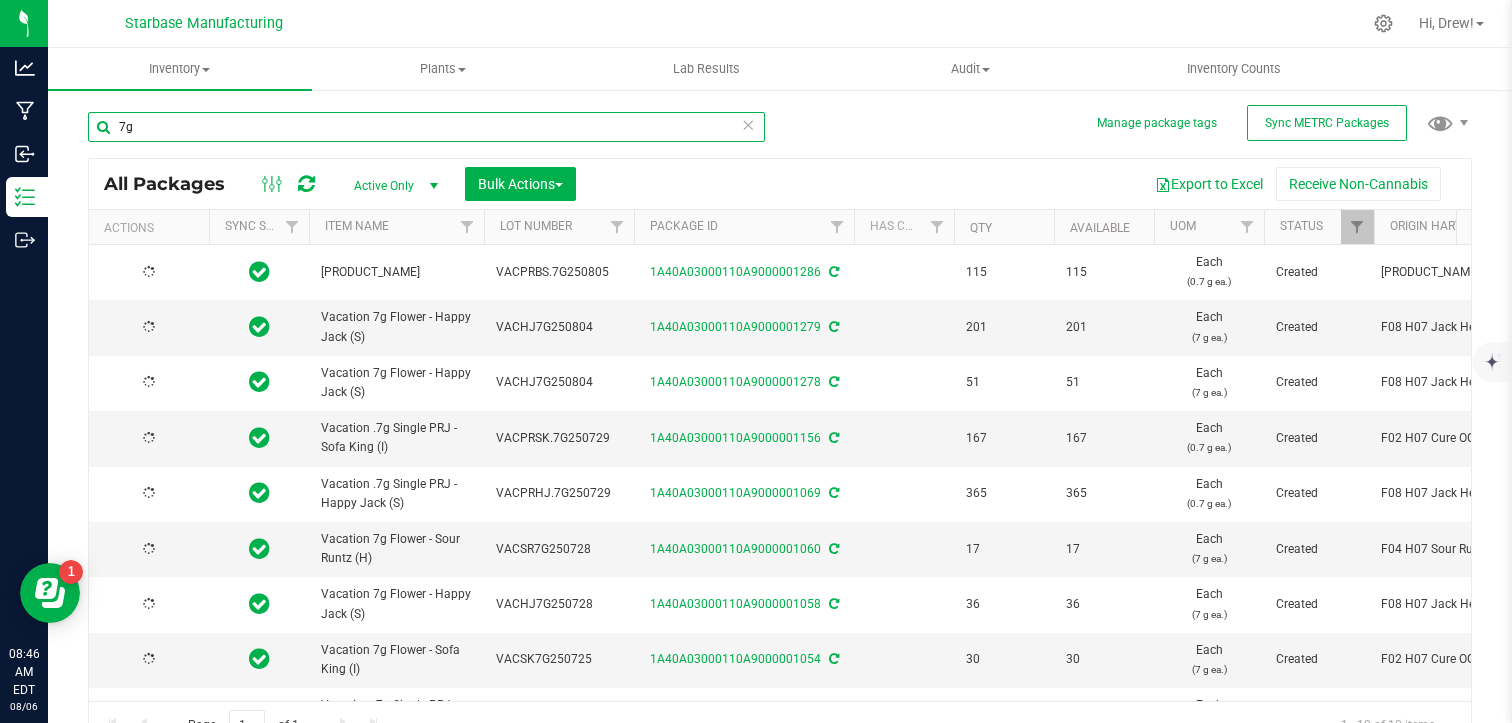 type on "2025-07-25" 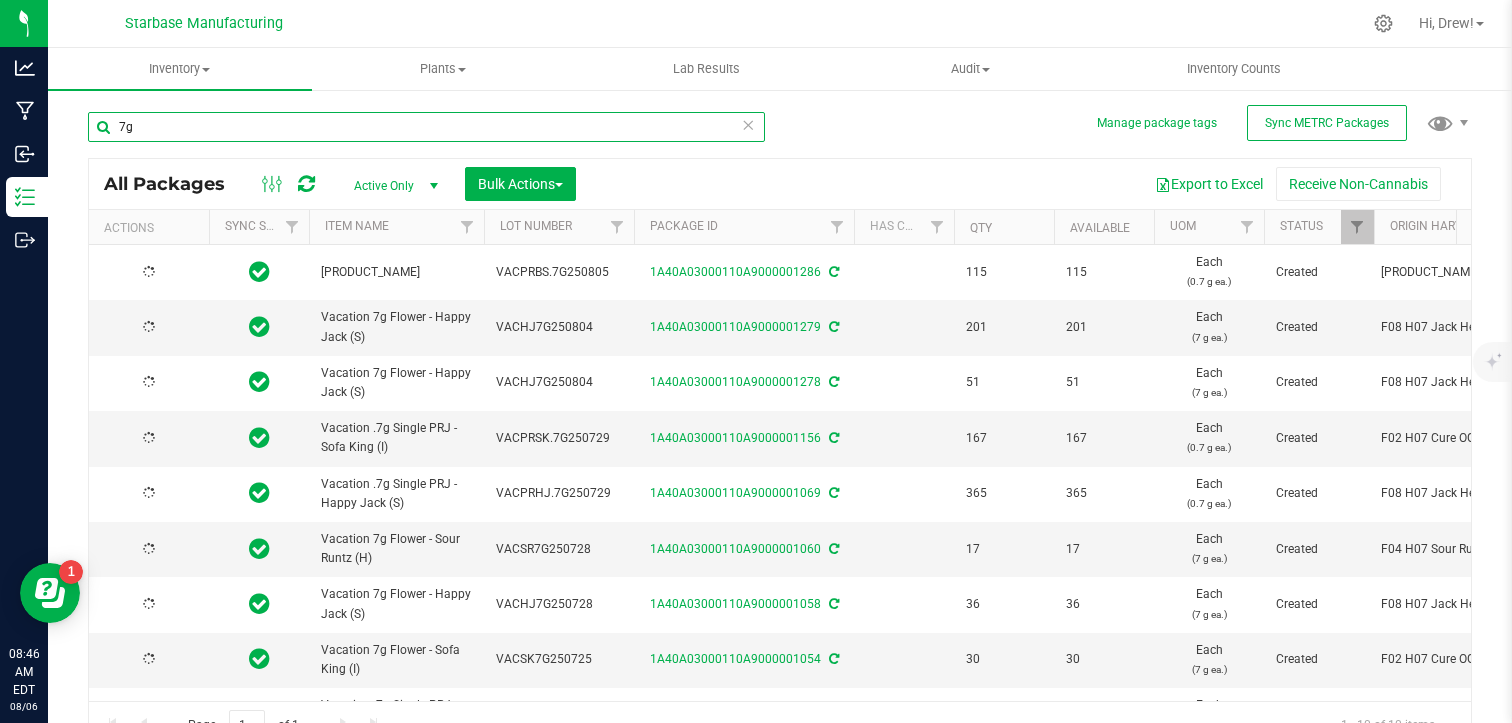 type on "2025-07-24" 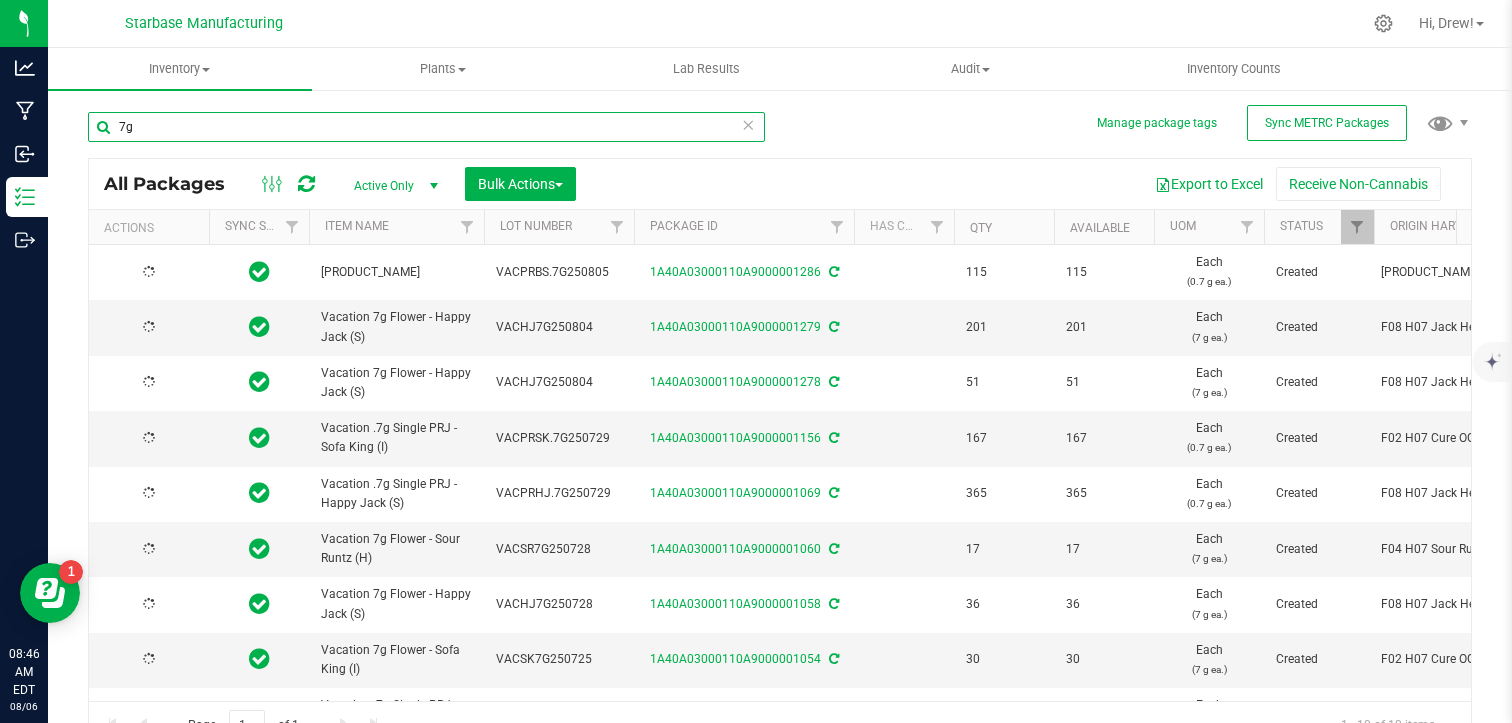 type on "2025-07-23" 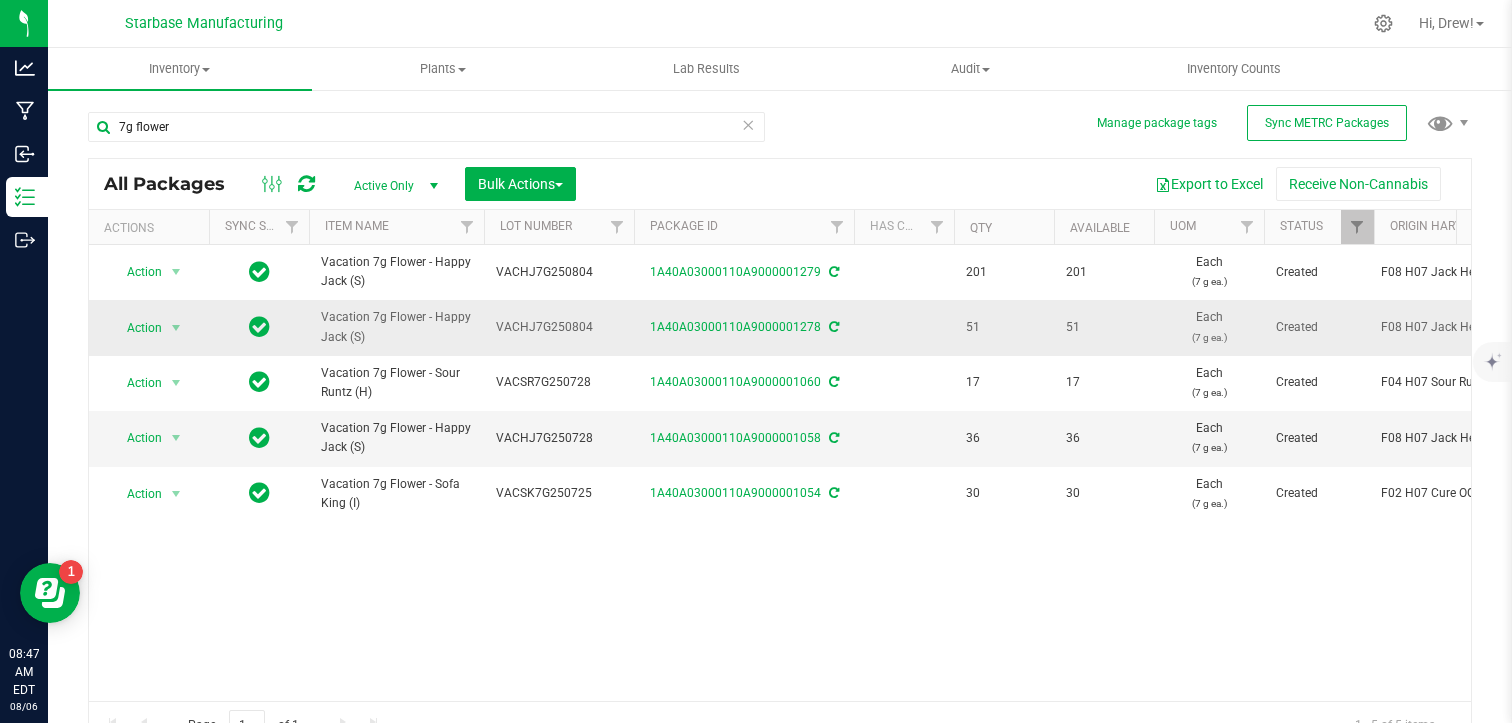 click on "51" at bounding box center [1004, 327] 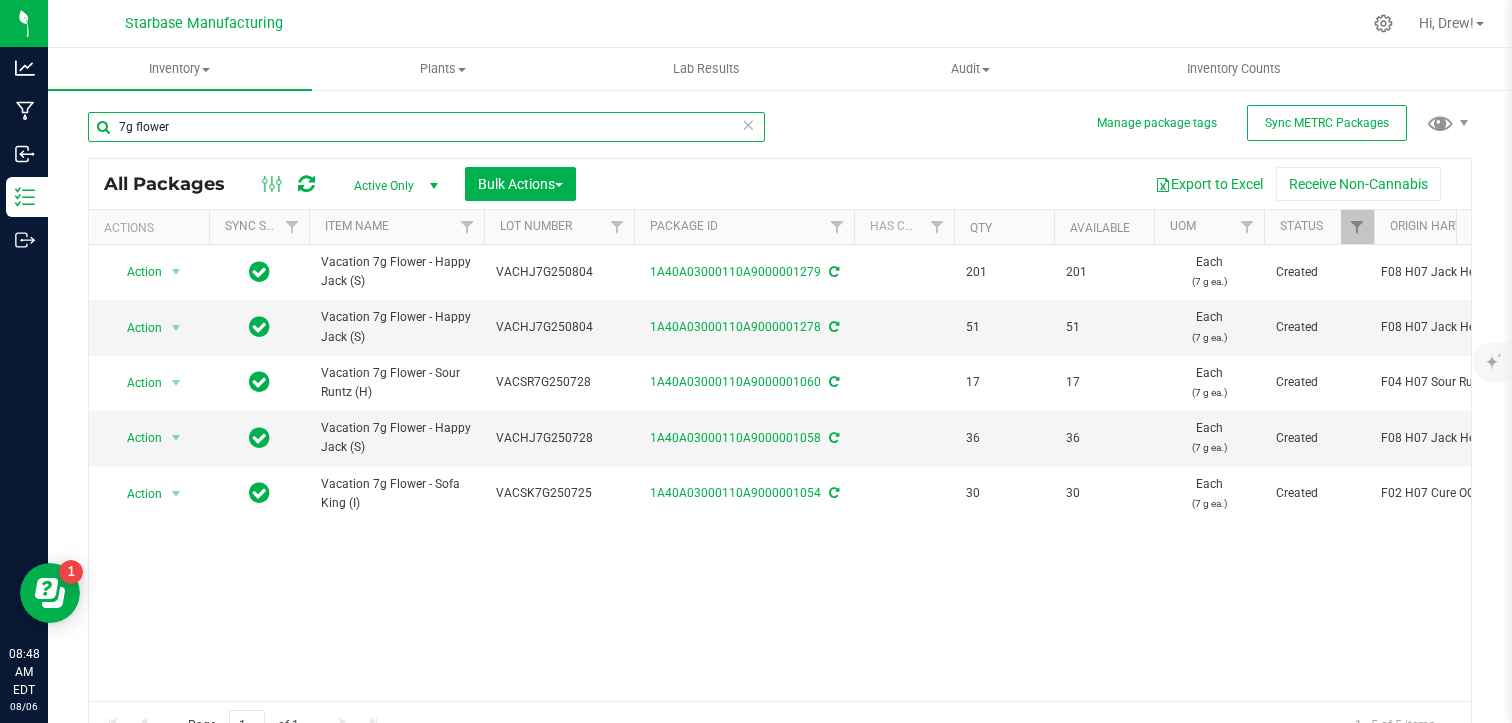 click on "7g flower" at bounding box center (426, 127) 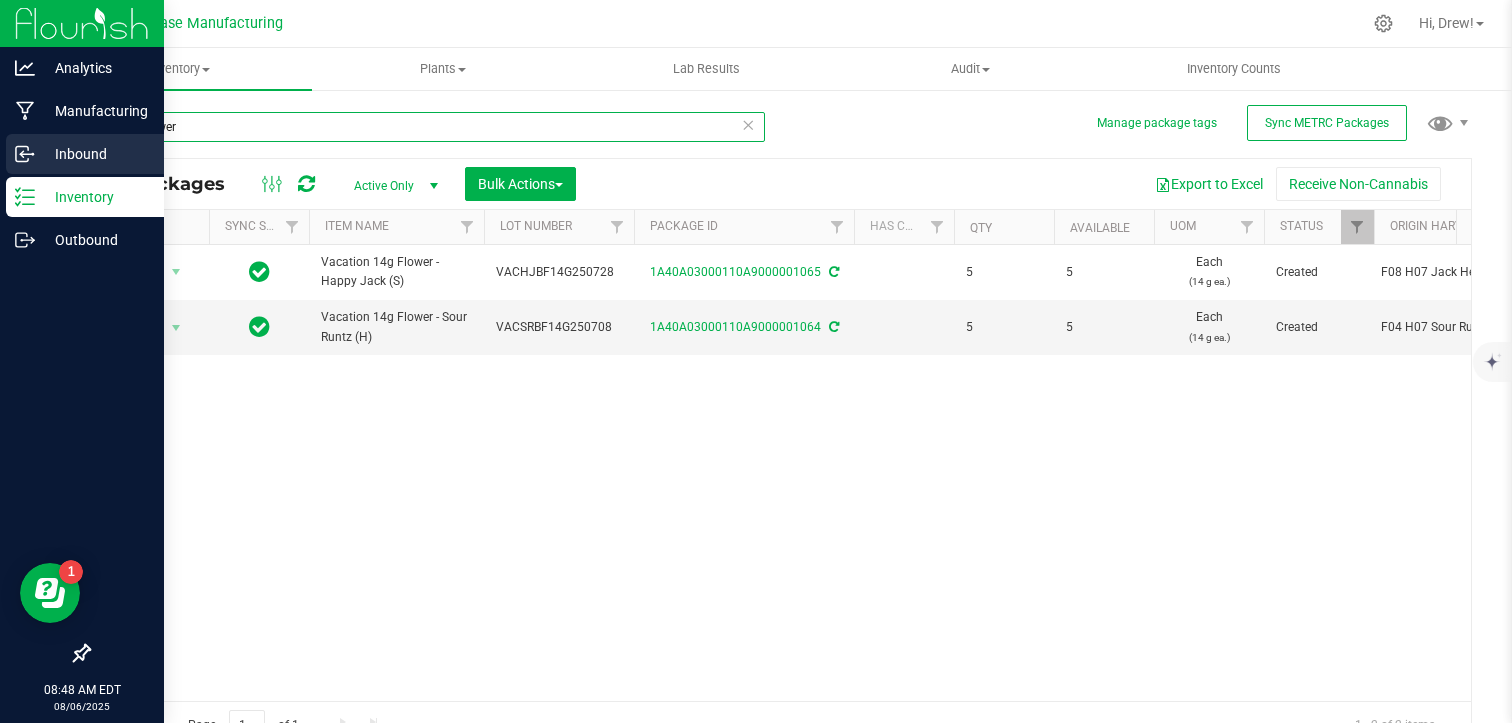 drag, startPoint x: 212, startPoint y: 127, endPoint x: 32, endPoint y: 138, distance: 180.3358 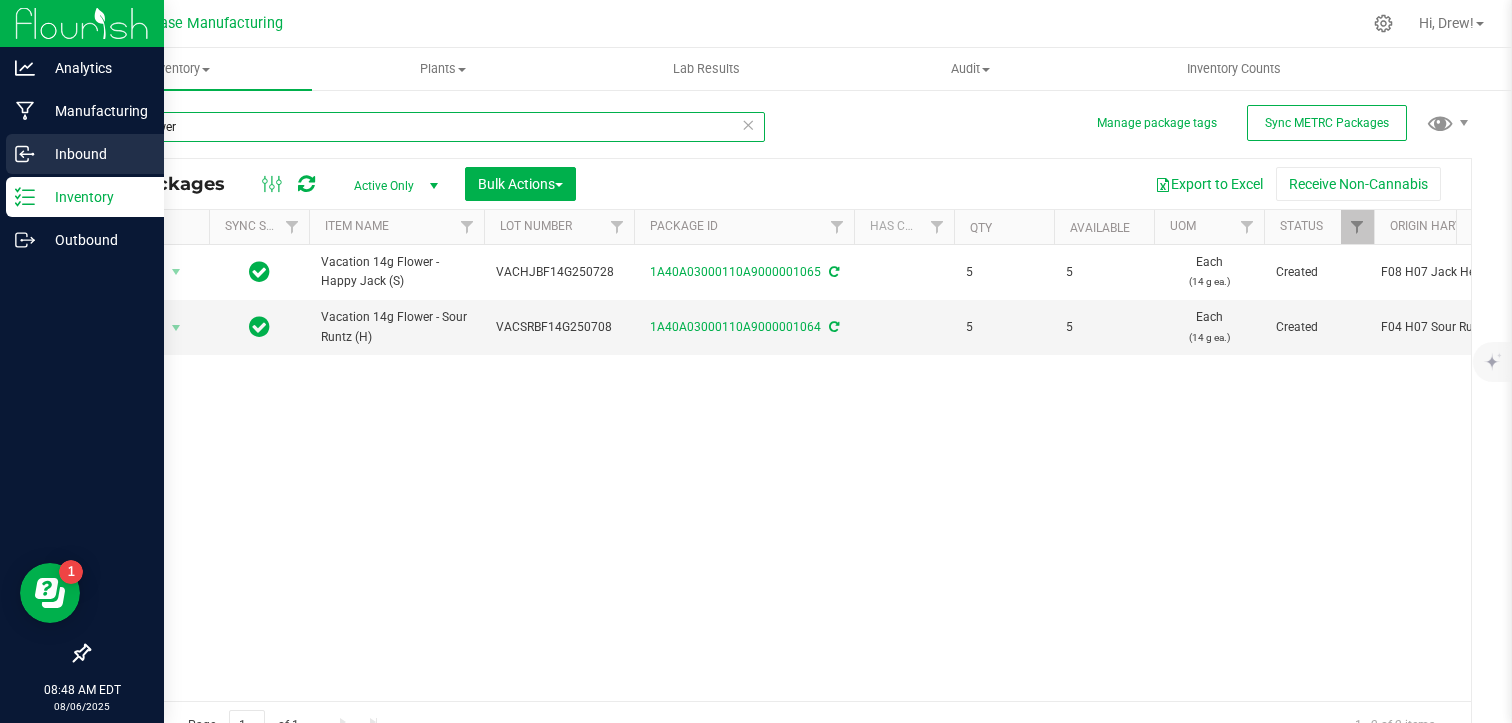 click on "[PRODUCT_NAME] [TIME] [TIMEZONE] [DATE] [COMPANY_NAME] Hi, [PERSON_NAME]!" at bounding box center [756, 361] 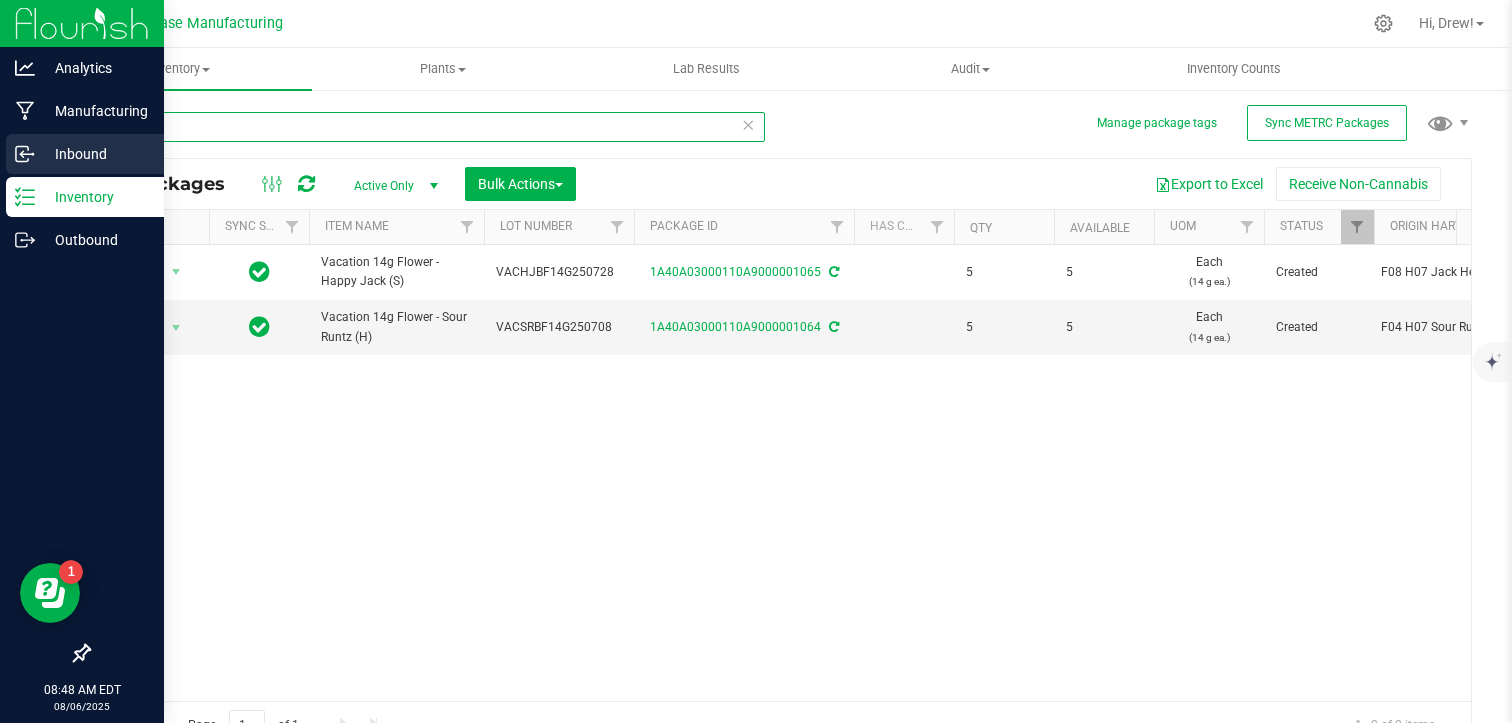 type on "sour" 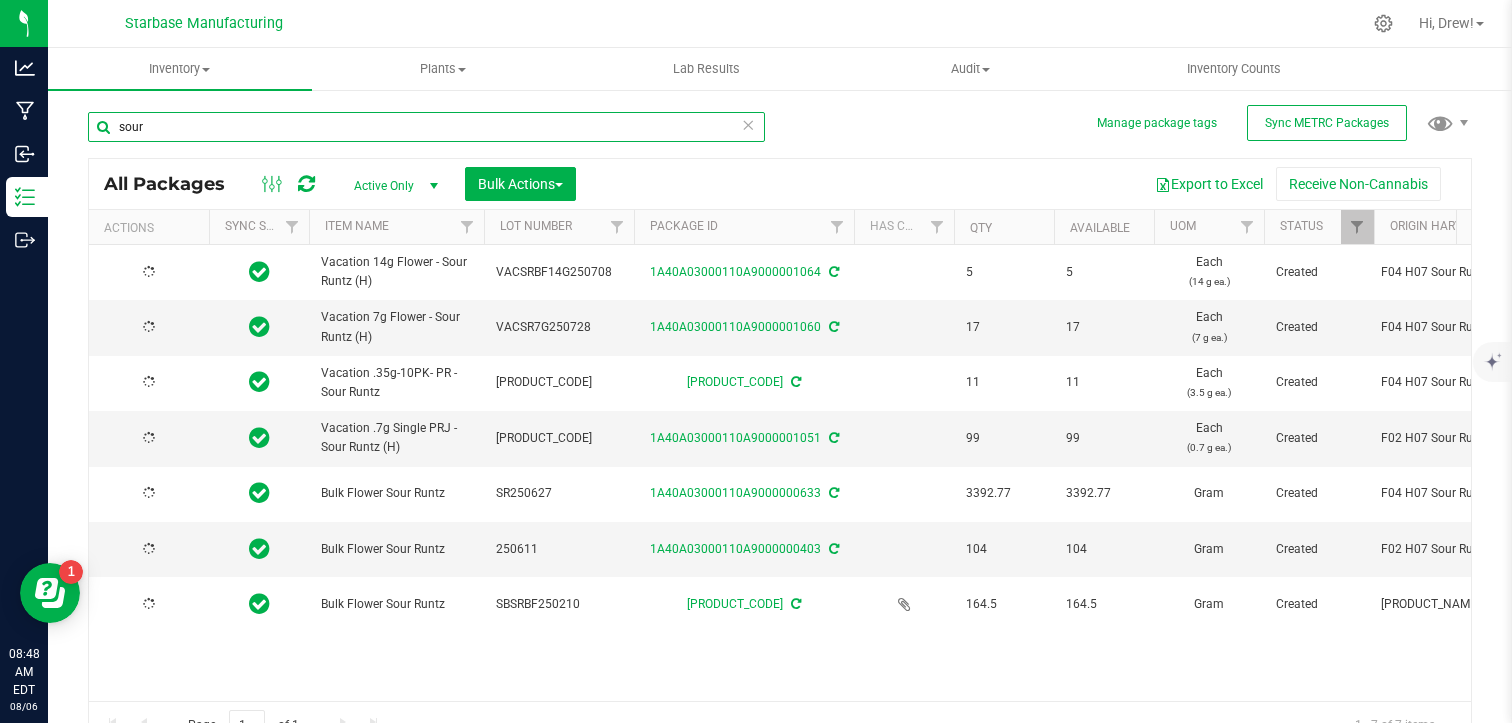 type on "2025-07-28" 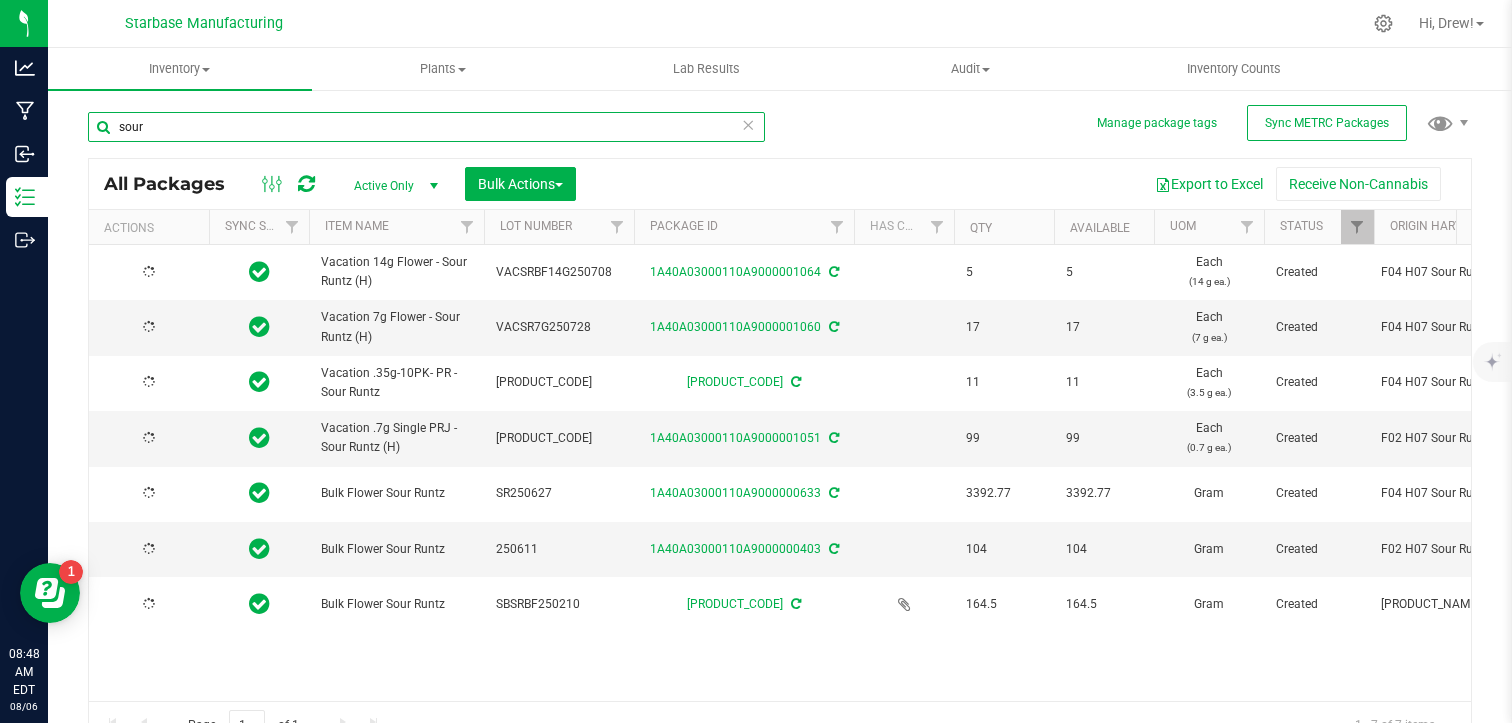 type on "2025-07-28" 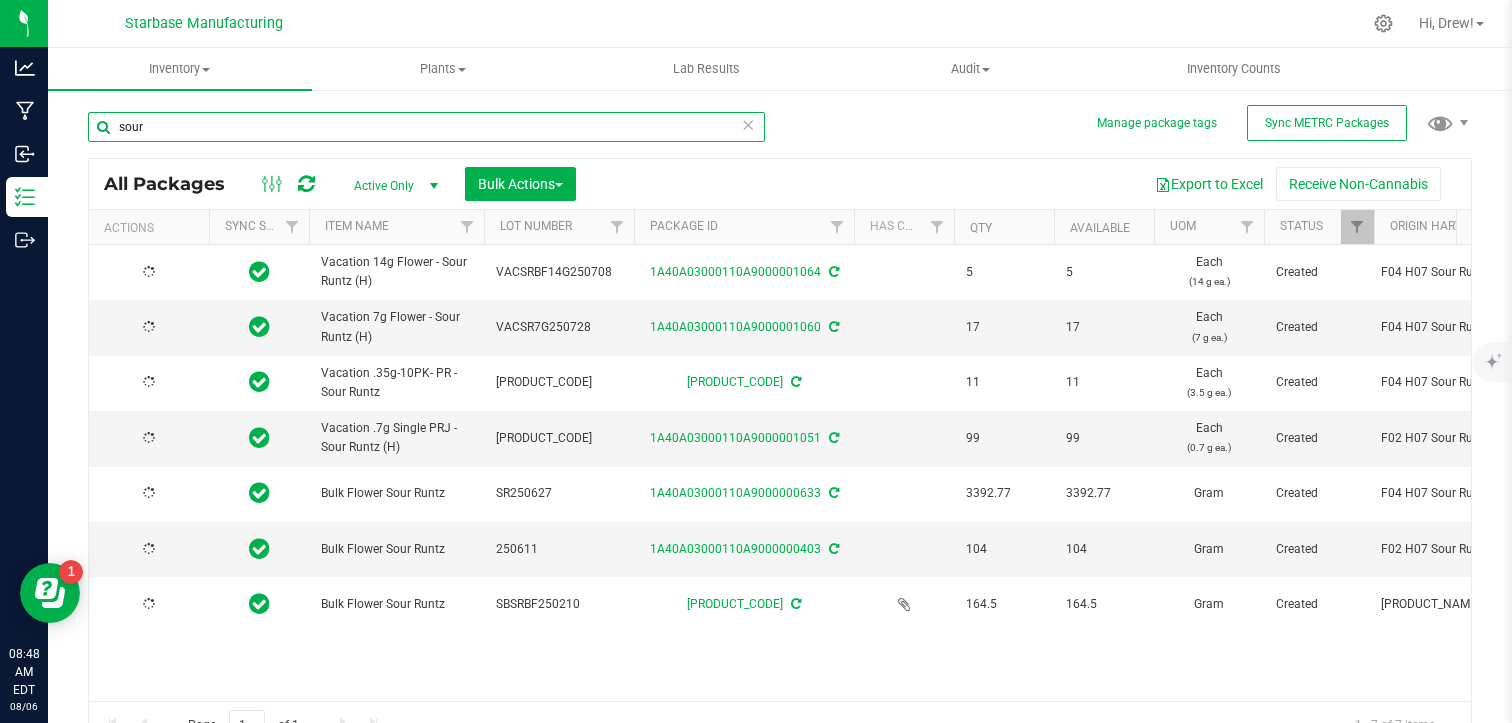 type on "2025-07-28" 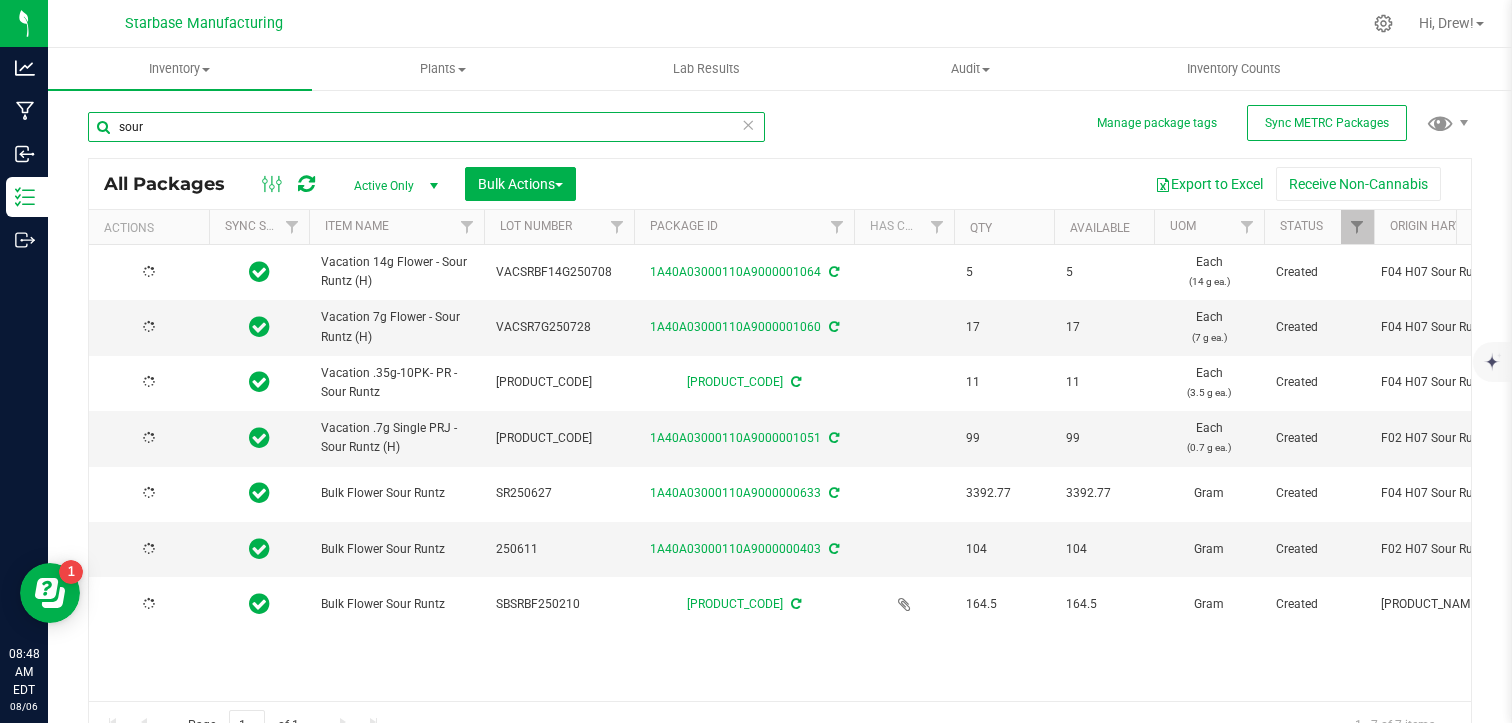 type on "2025-07-24" 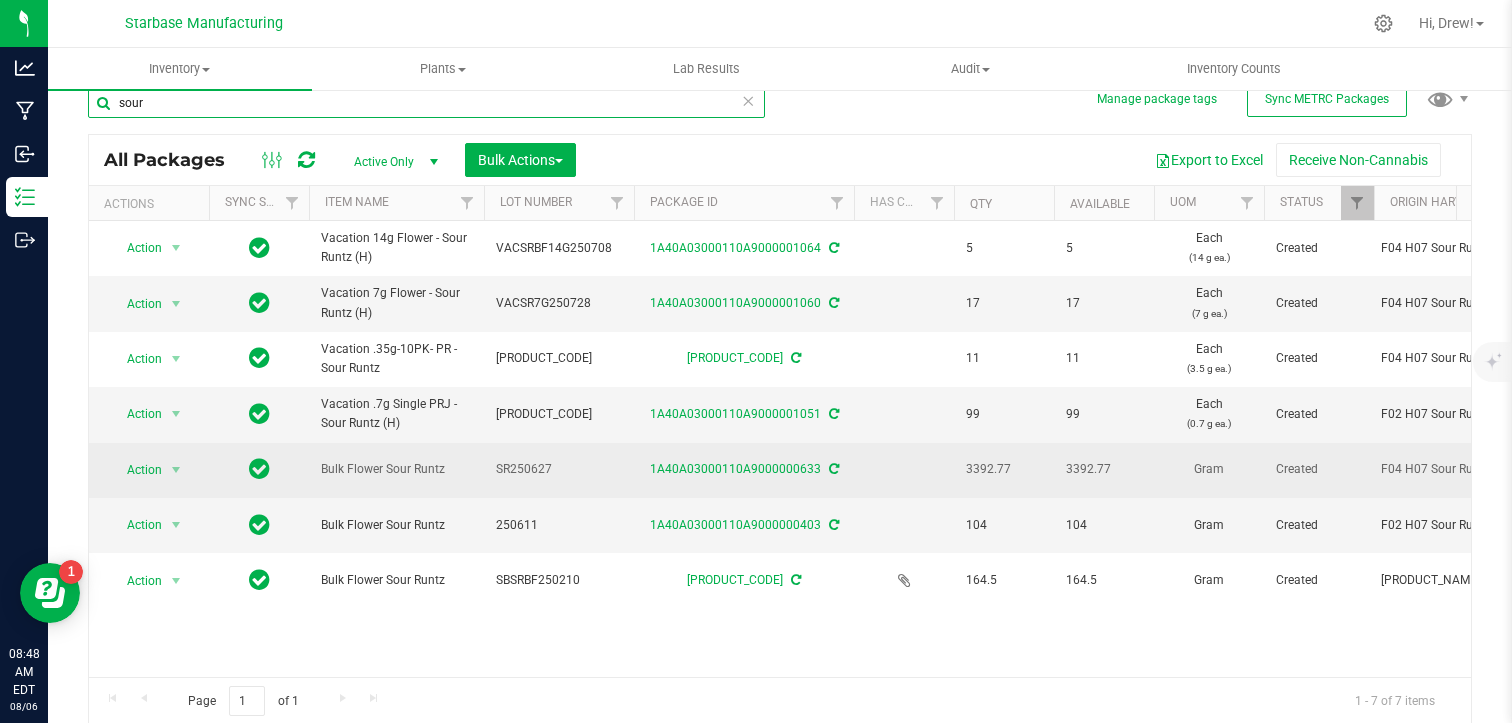 scroll, scrollTop: 24, scrollLeft: 0, axis: vertical 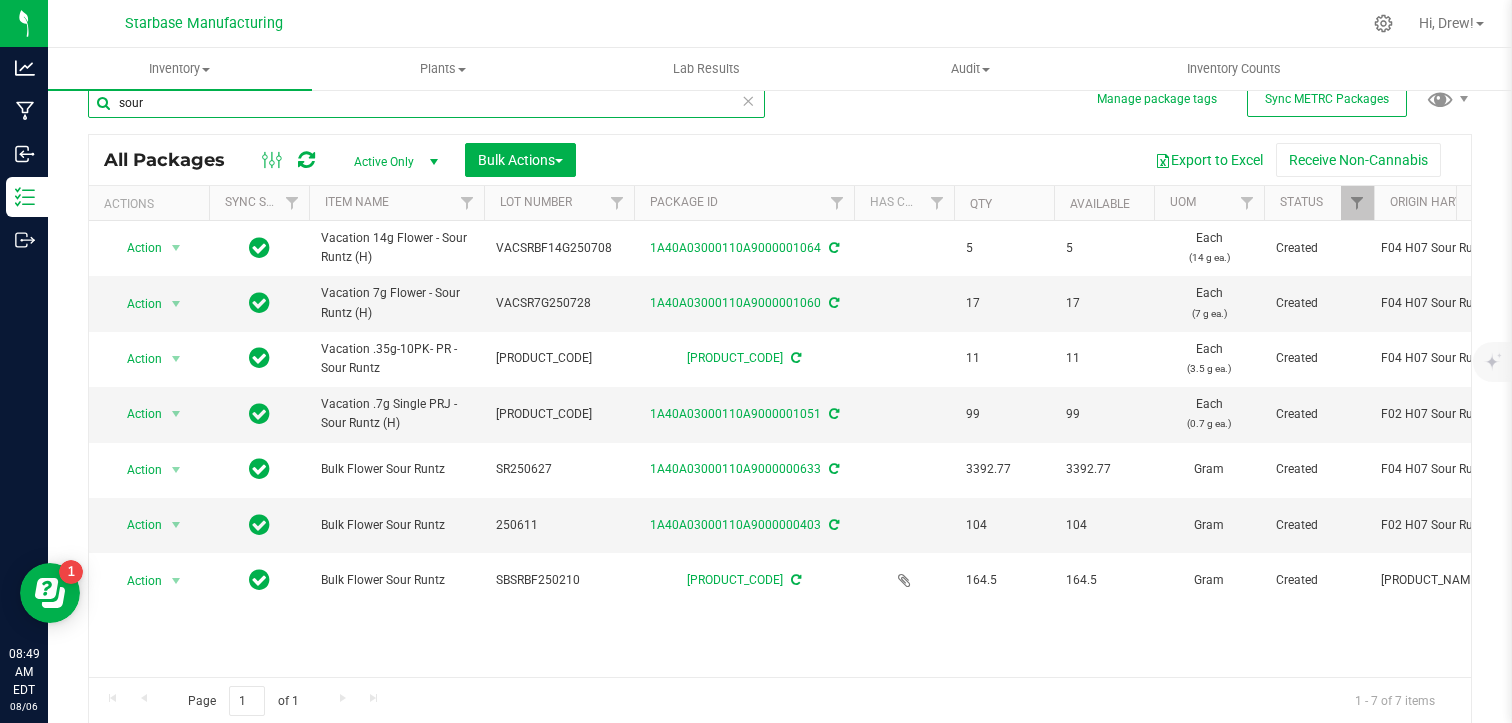 click on "sour" at bounding box center [426, 103] 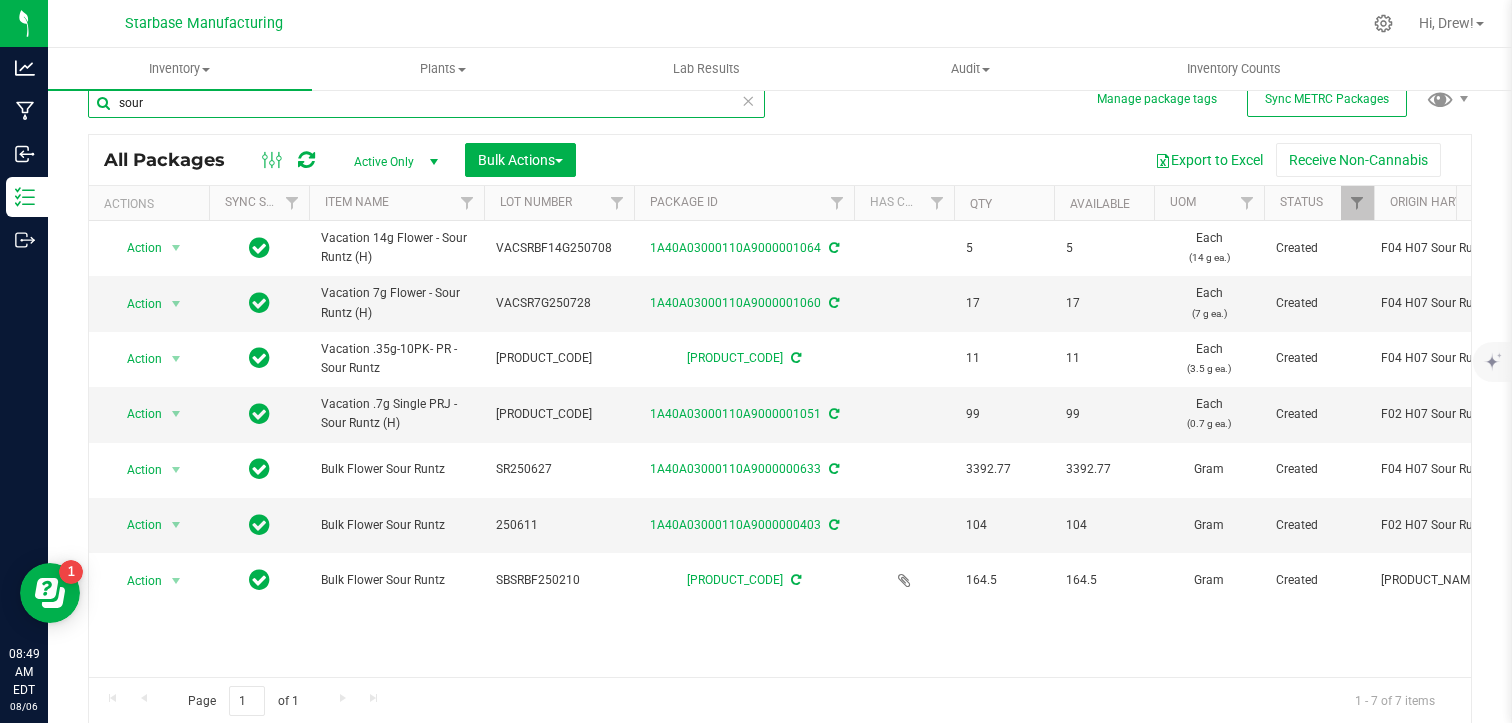 click on "sour" at bounding box center (426, 103) 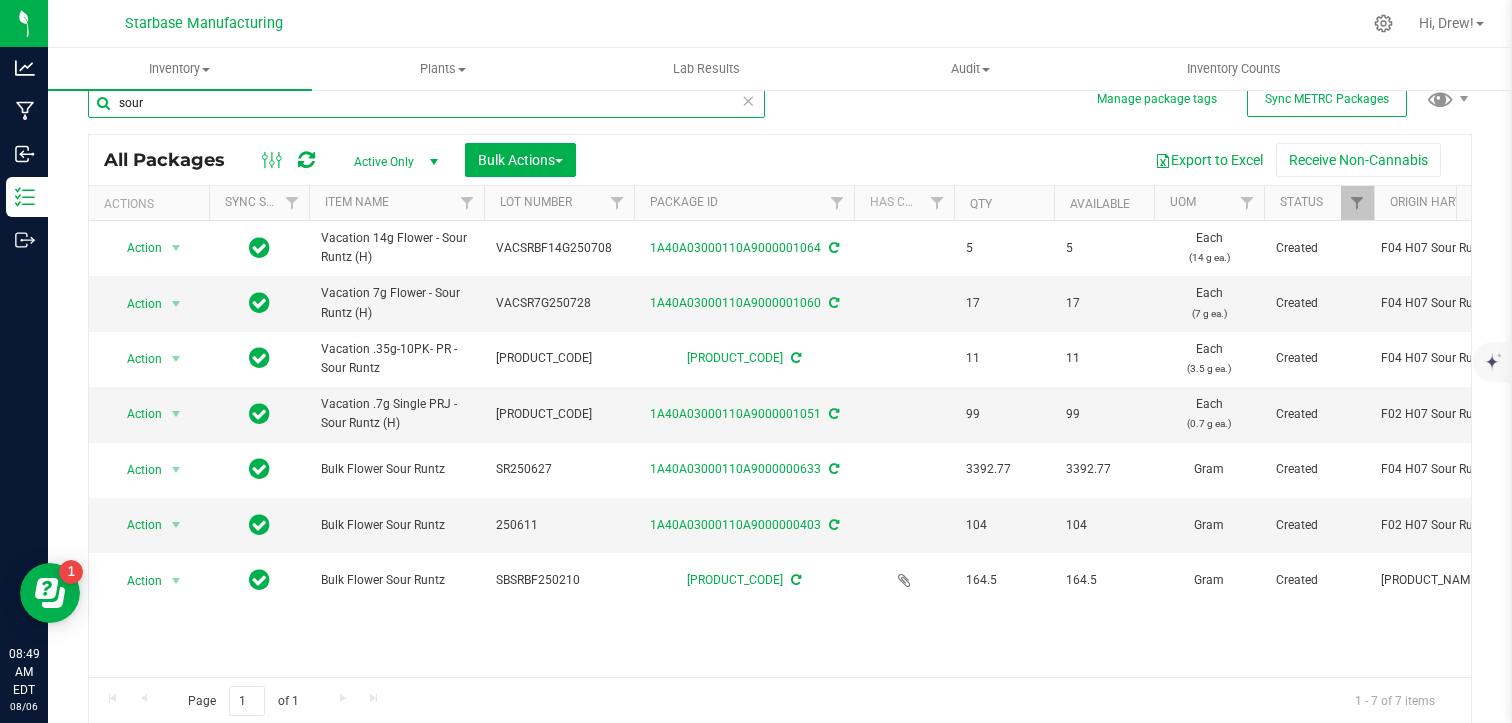 click on "sour" at bounding box center (426, 103) 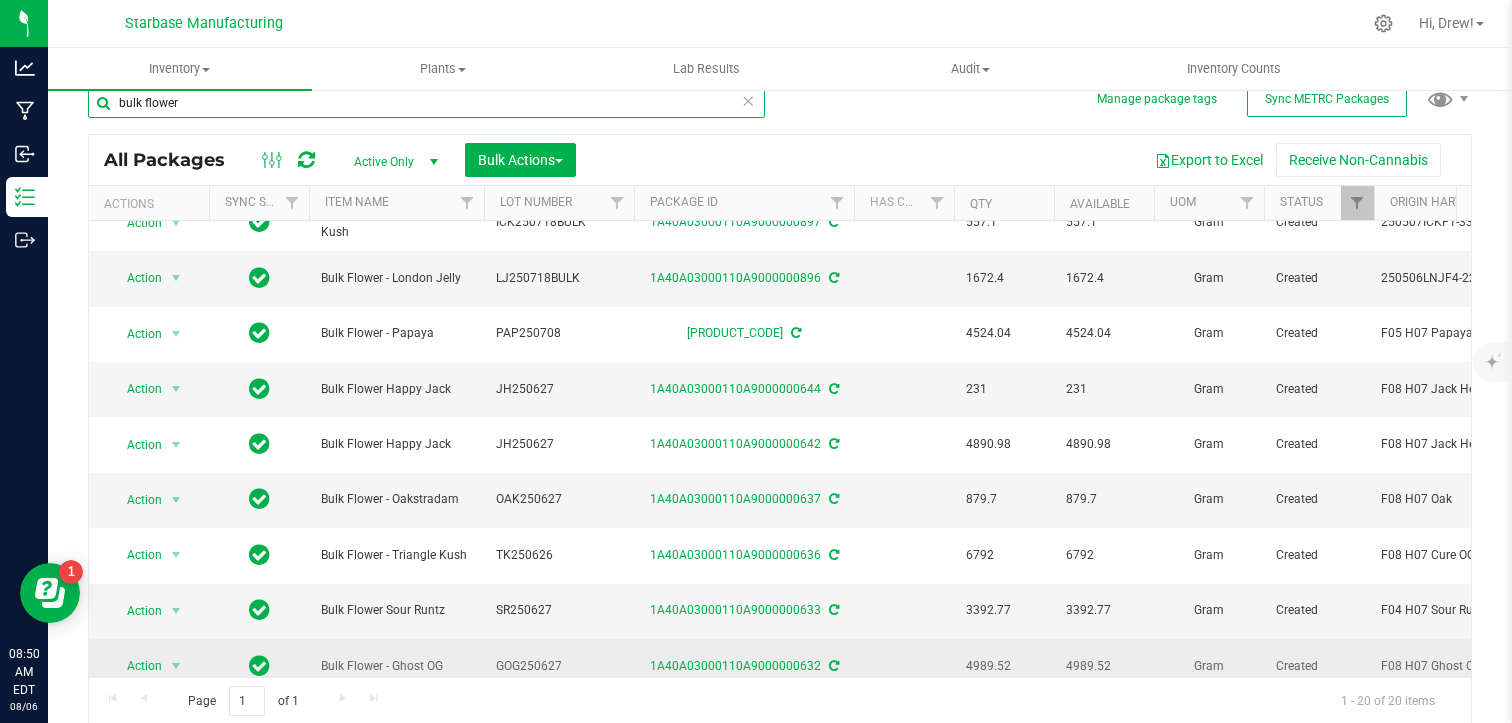 scroll, scrollTop: 136, scrollLeft: 0, axis: vertical 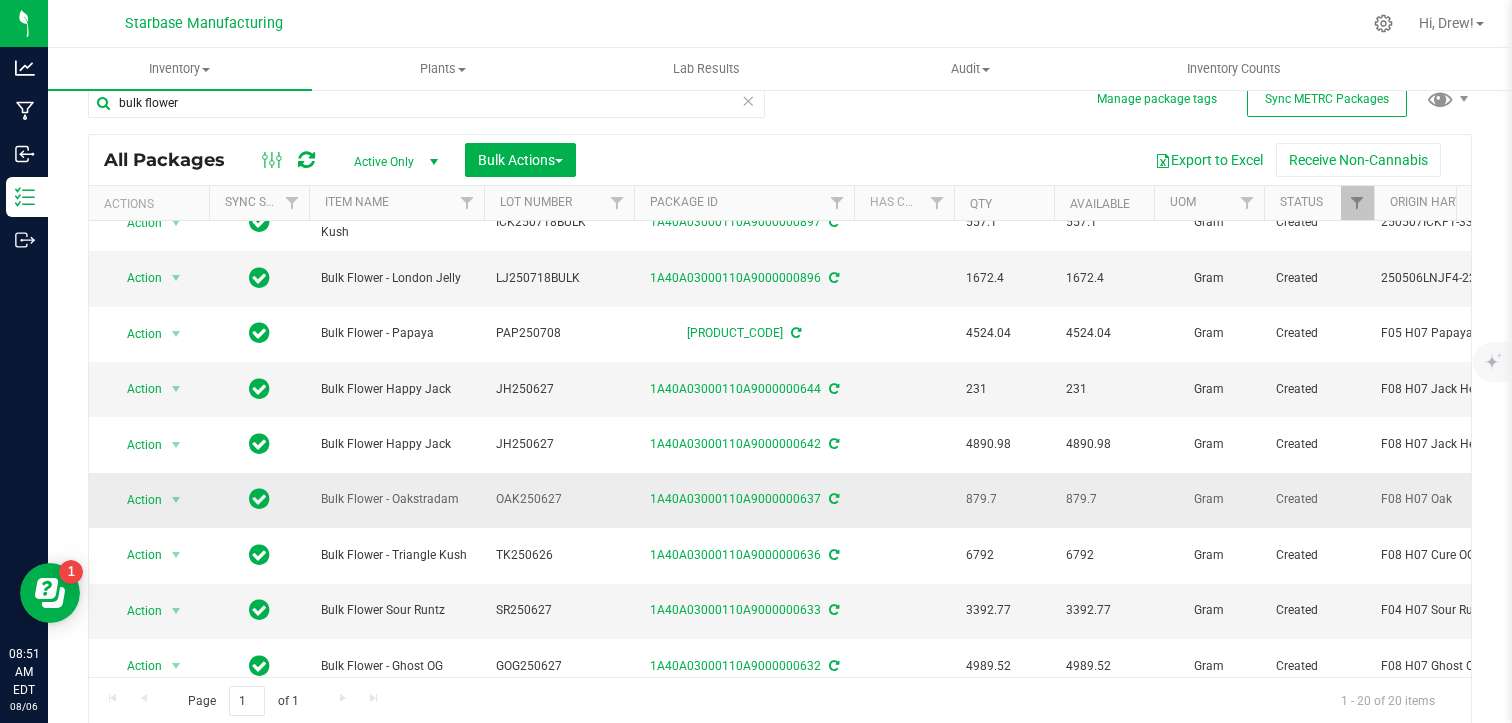 click on "Bulk Flower - Oakstradam" at bounding box center (396, 499) 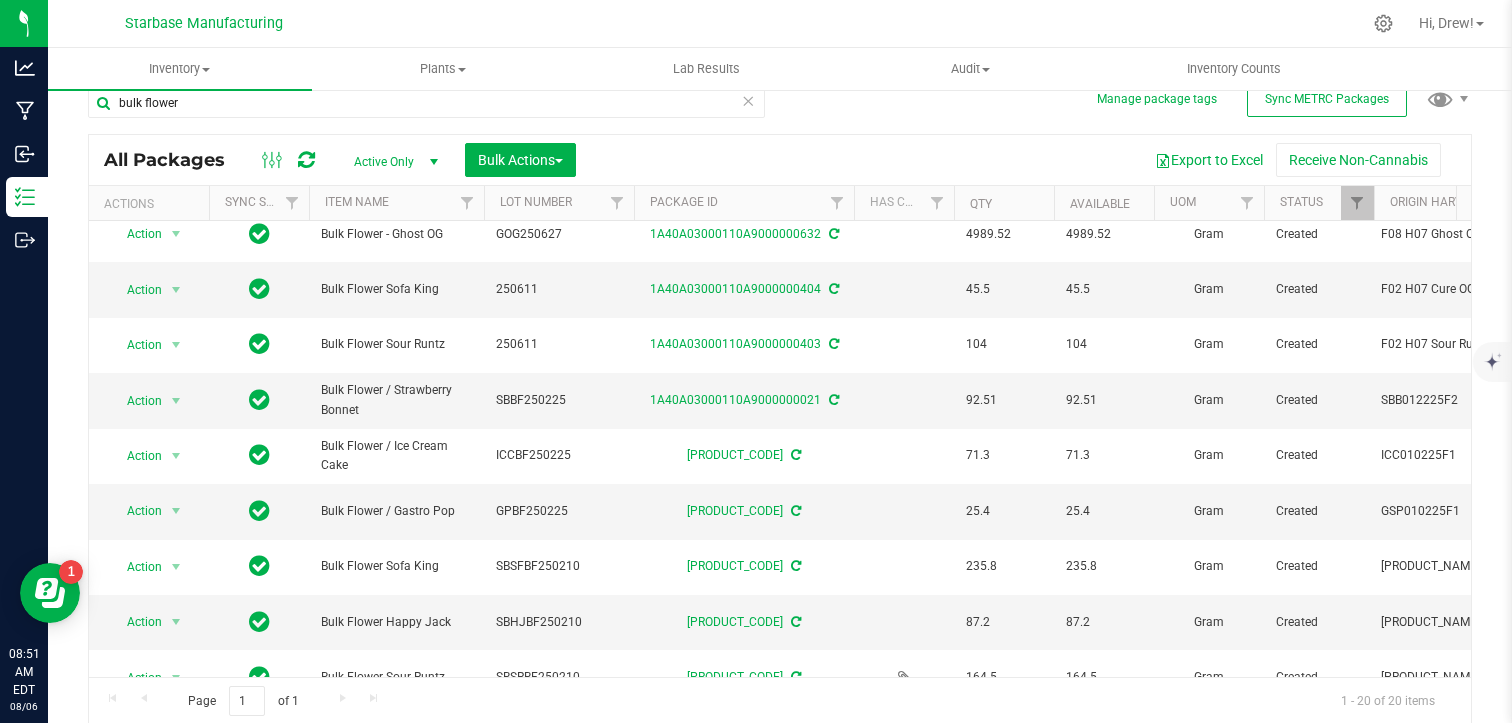 scroll, scrollTop: 662, scrollLeft: 0, axis: vertical 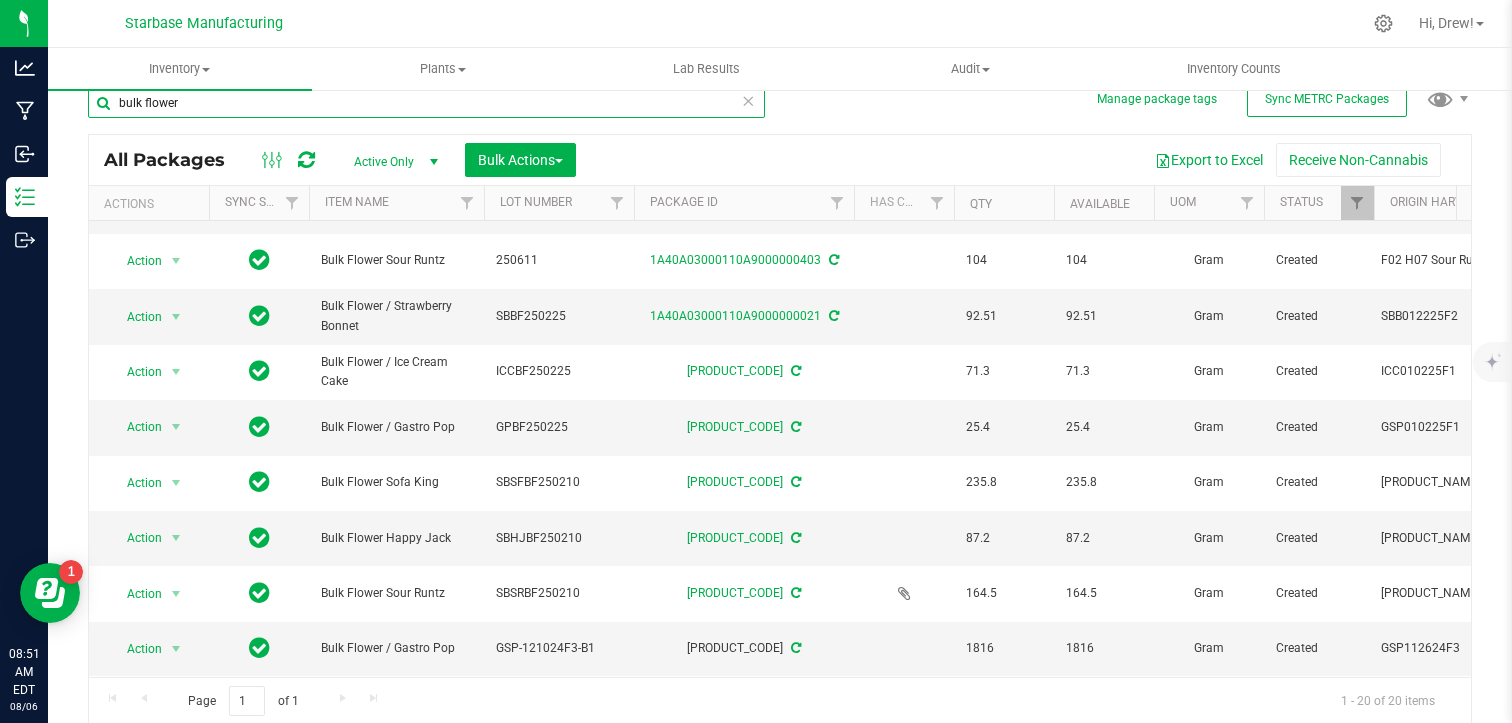 click on "bulk flower" at bounding box center (426, 103) 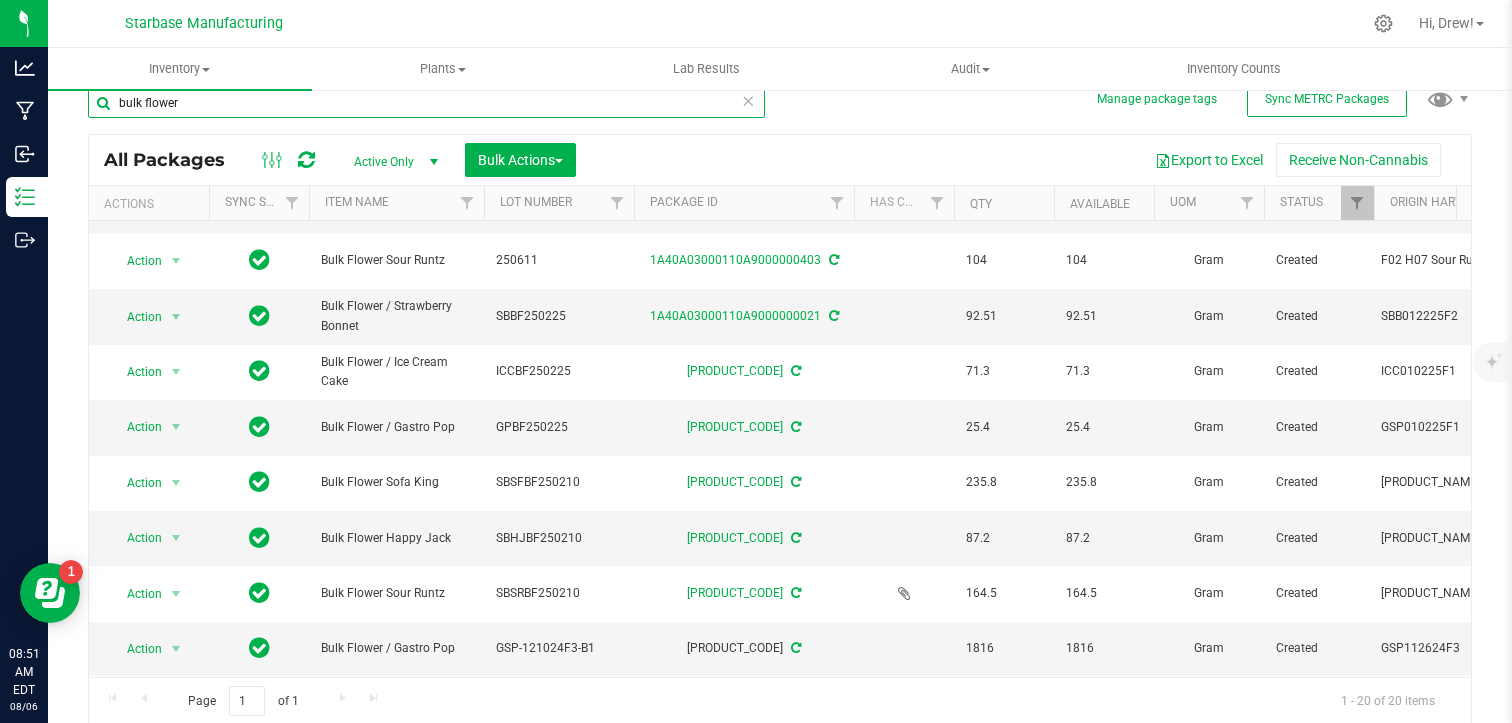 click on "bulk flower" at bounding box center [426, 103] 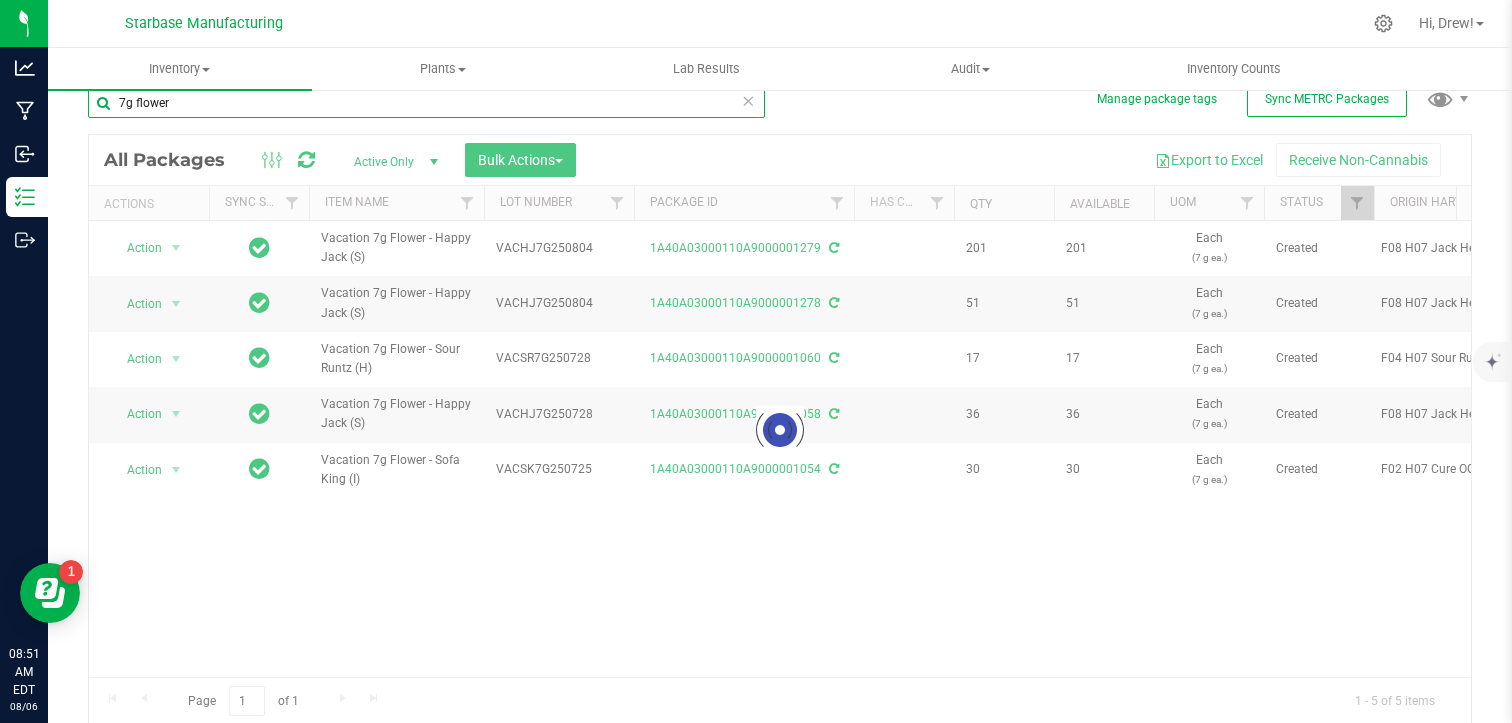 scroll, scrollTop: 0, scrollLeft: 0, axis: both 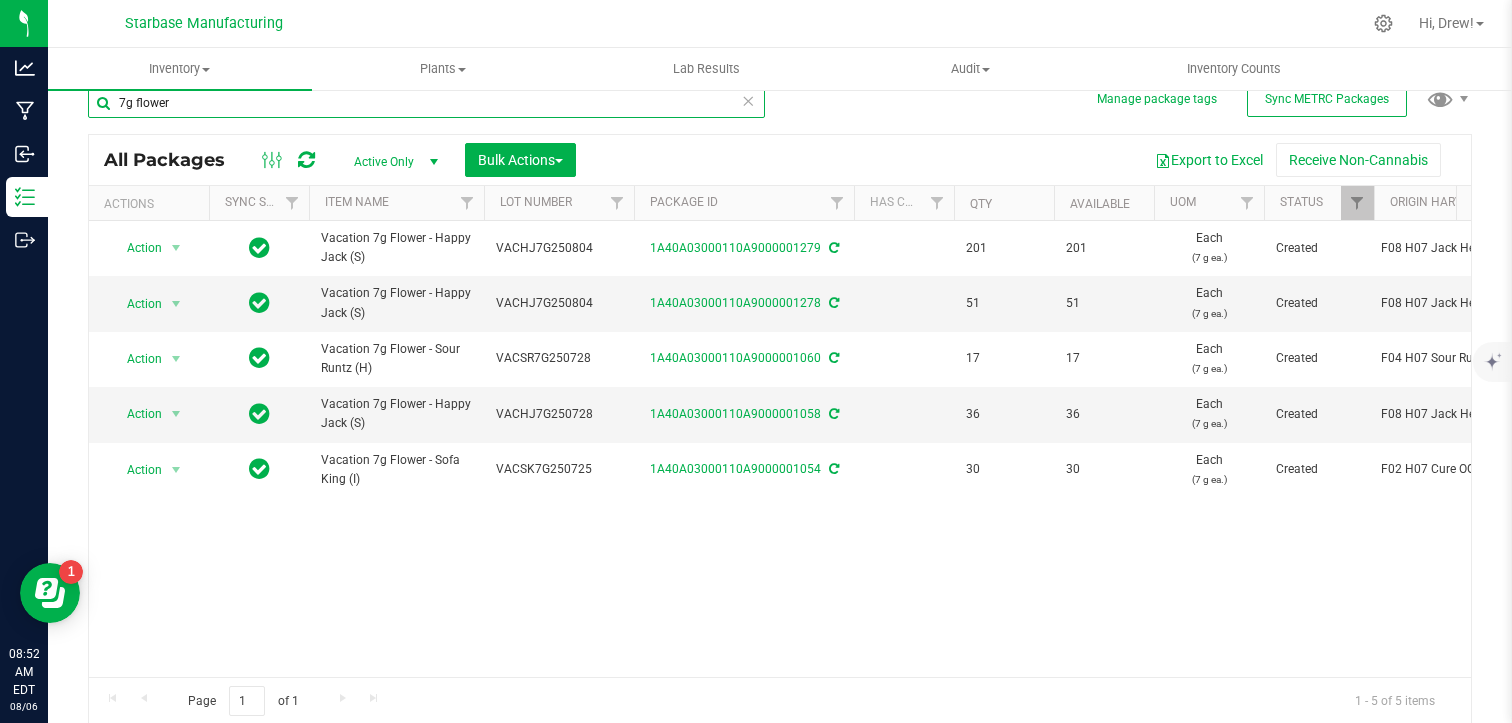 click on "7g flower" at bounding box center [426, 103] 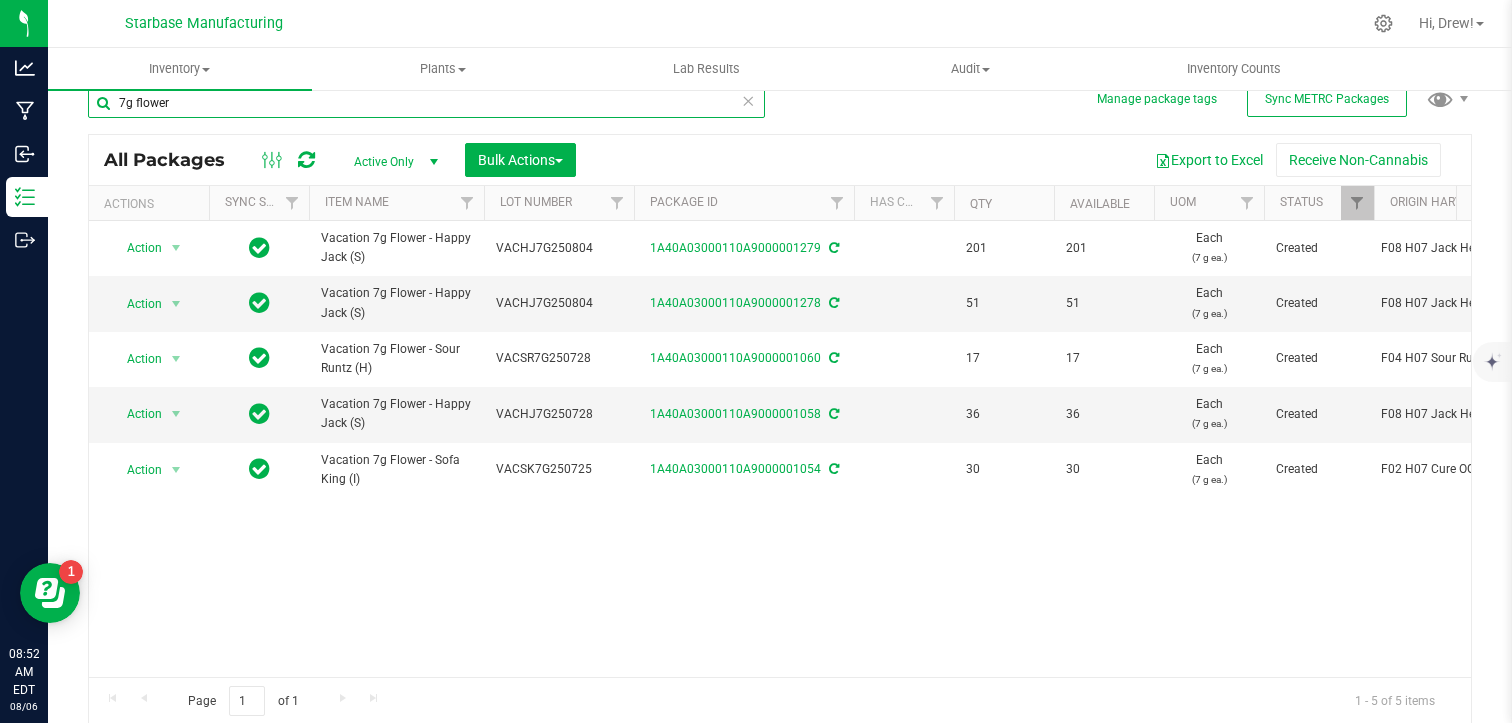 click on "7g flower" at bounding box center (426, 103) 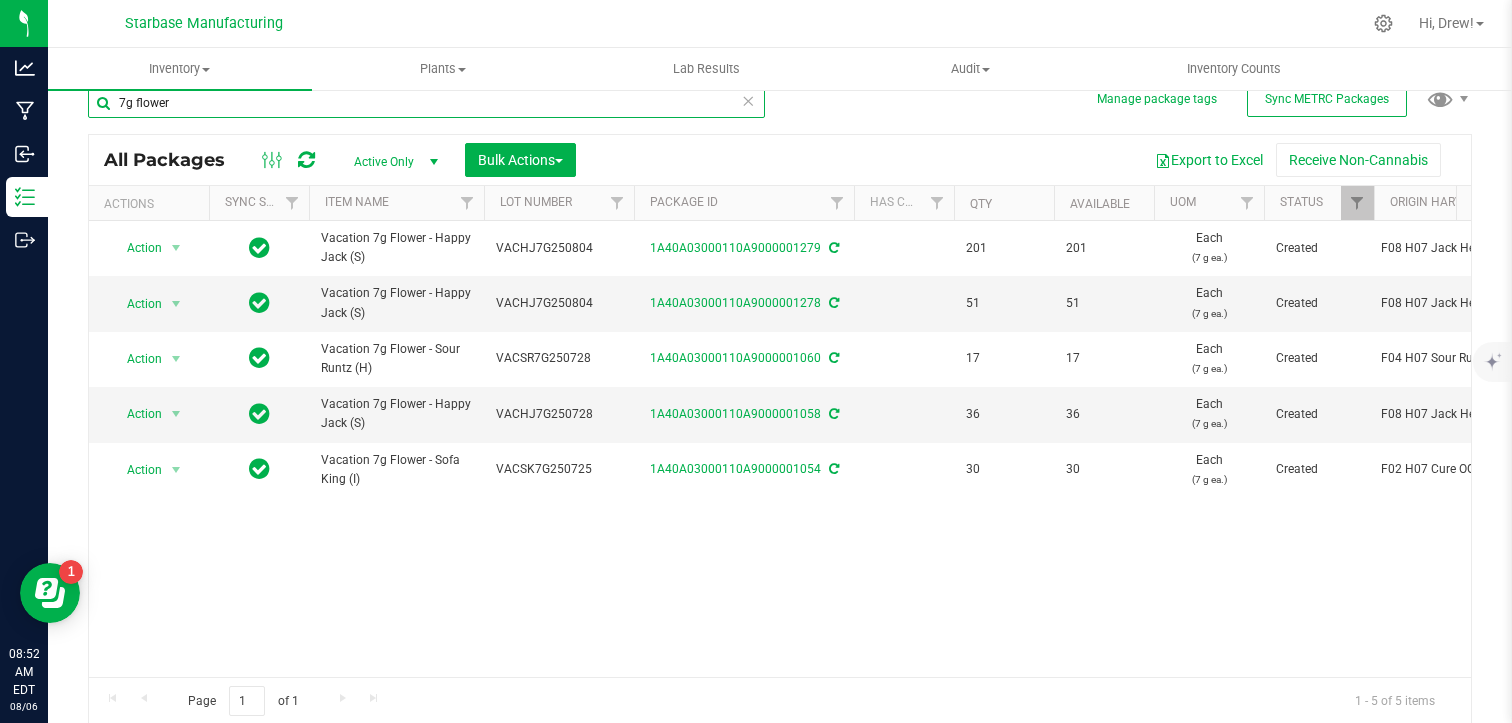 click on "7g flower" at bounding box center [426, 103] 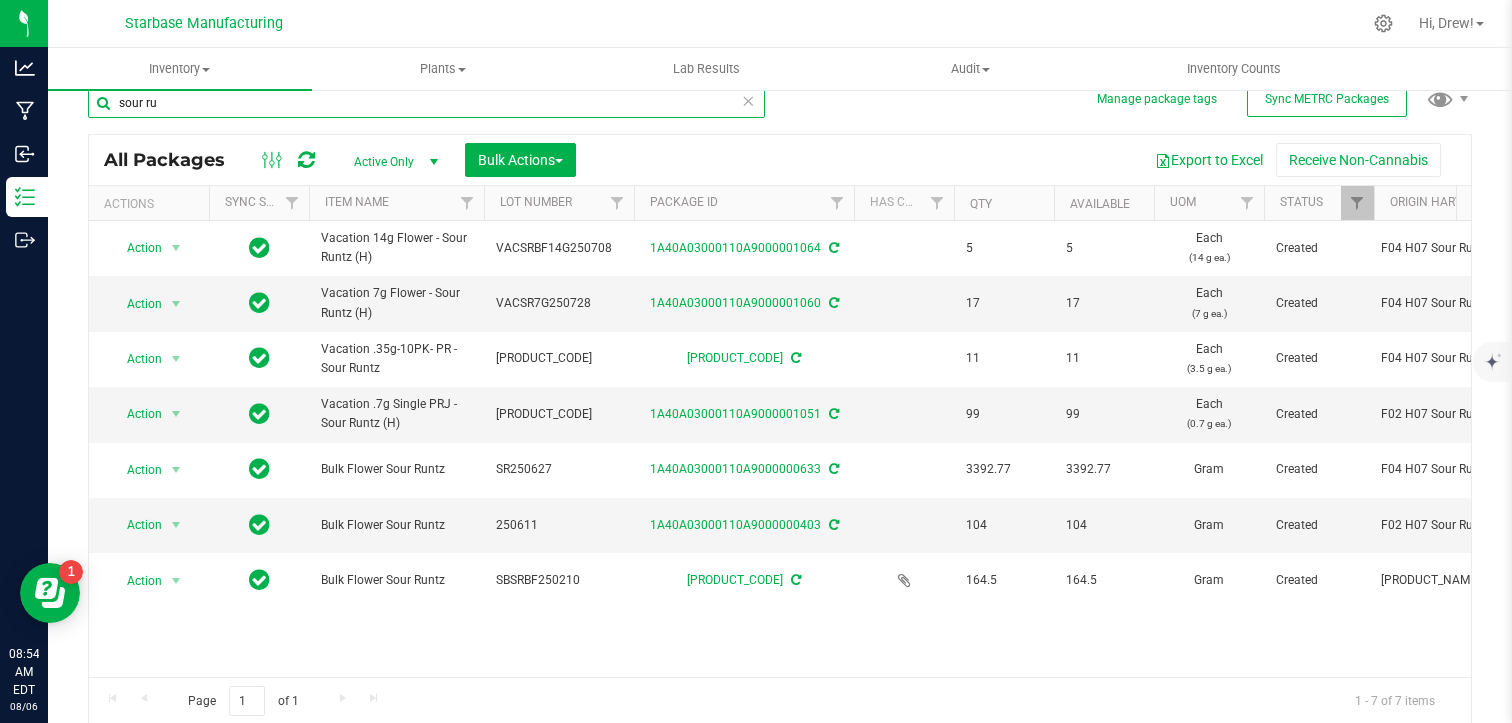 click on "sour ru" at bounding box center (426, 103) 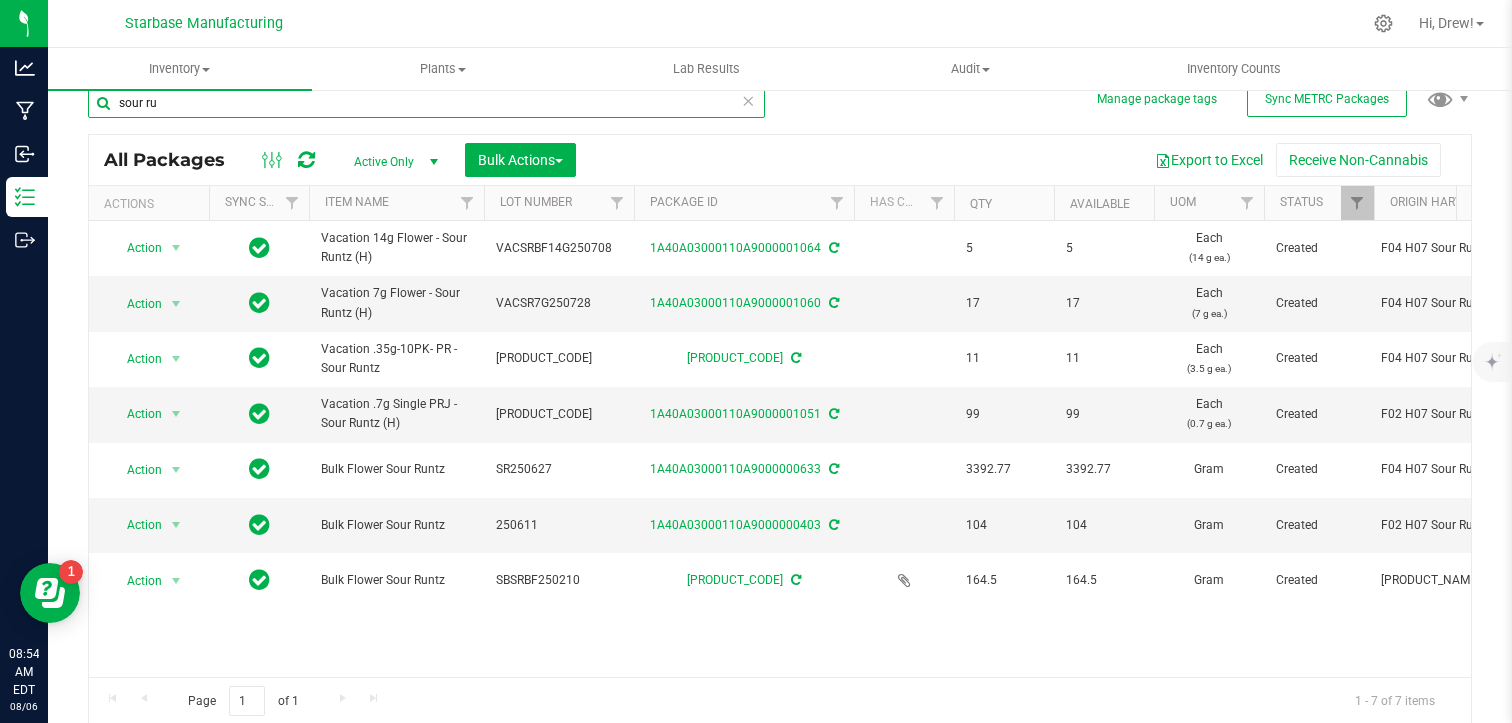 click on "sour ru" at bounding box center [426, 103] 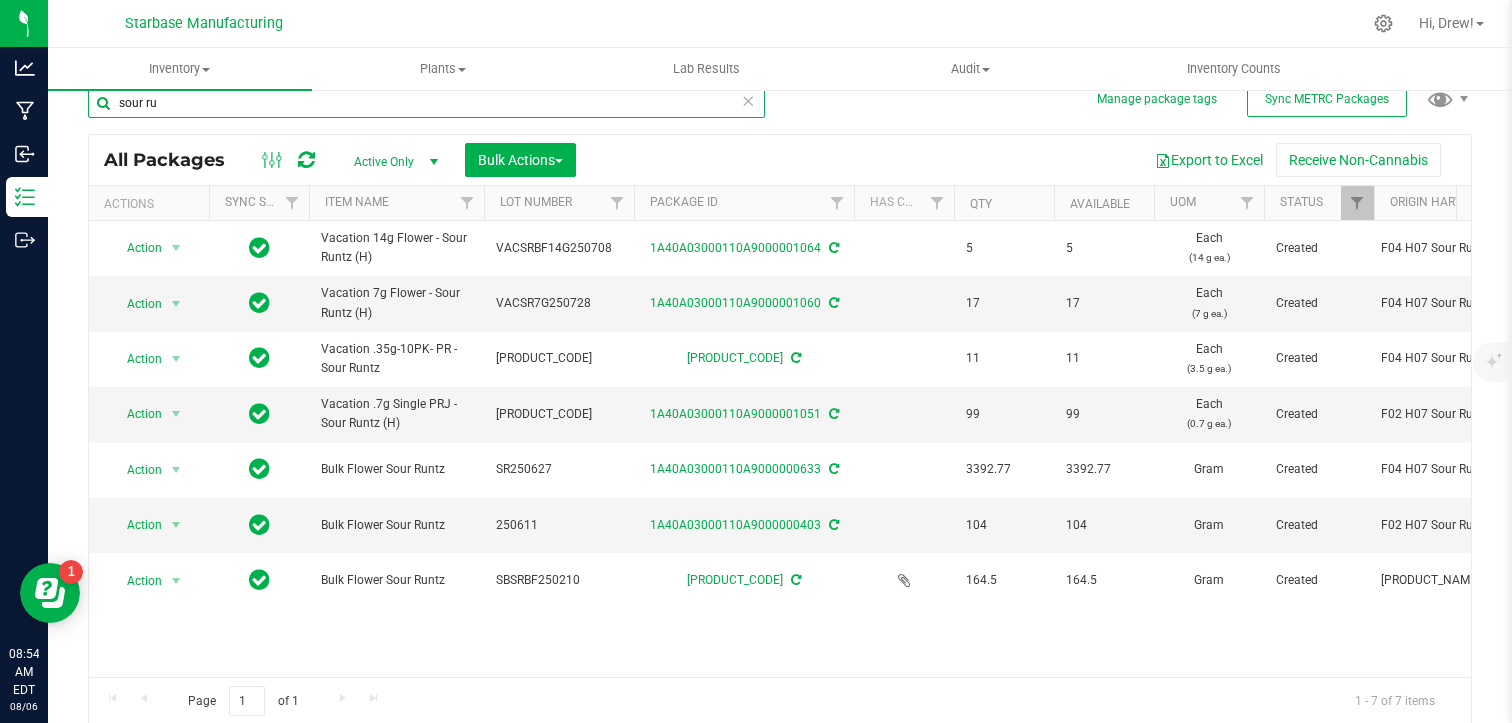 click on "sour ru" at bounding box center [426, 103] 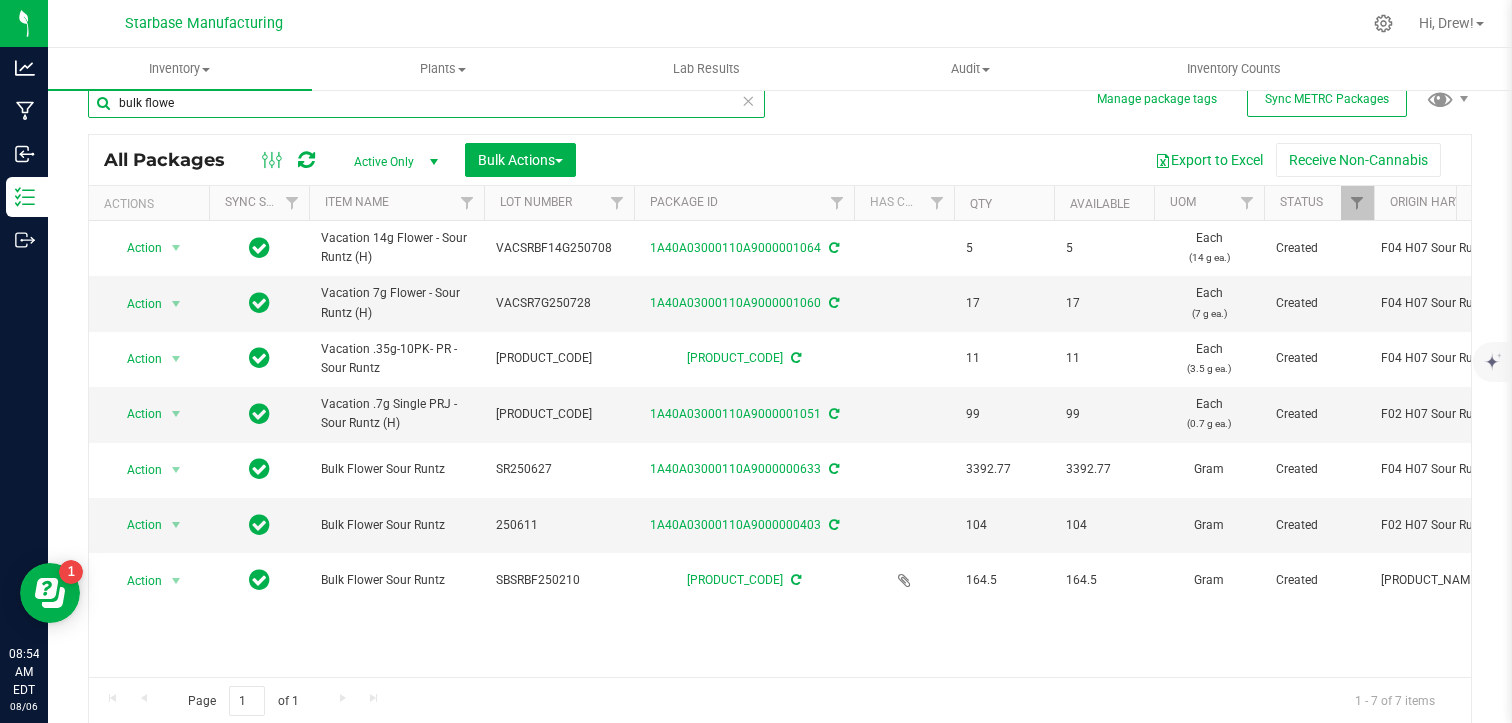 type on "bulk flower" 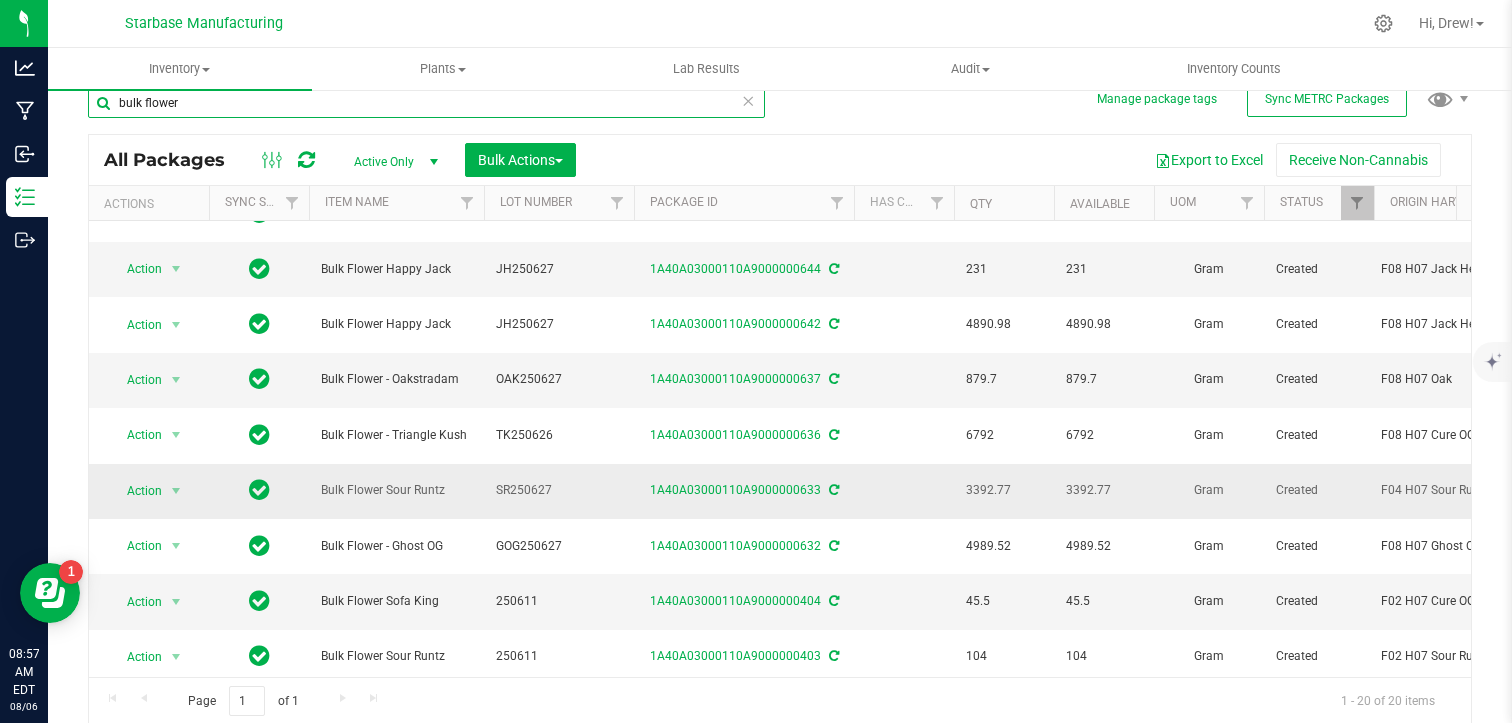 scroll, scrollTop: 259, scrollLeft: 0, axis: vertical 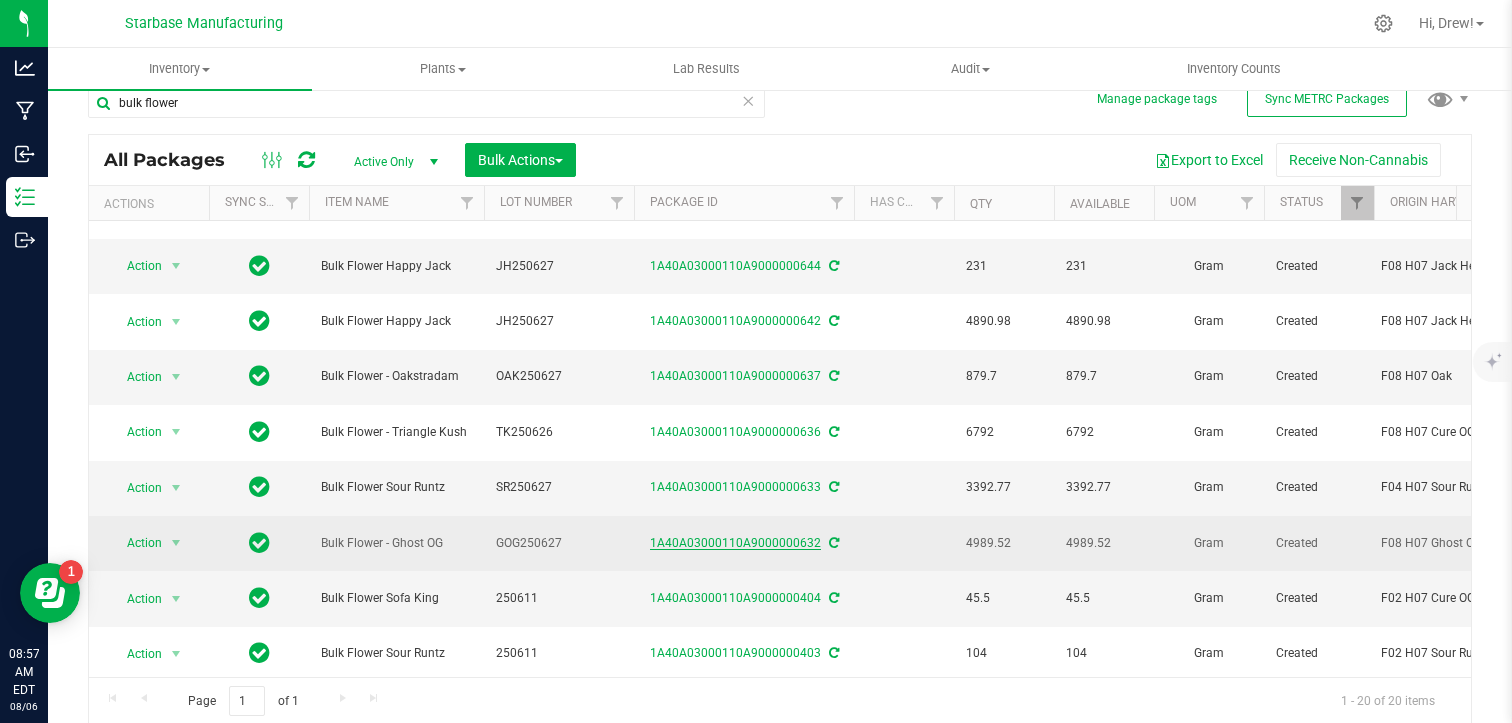 click on "1A40A03000110A9000000632" at bounding box center (735, 543) 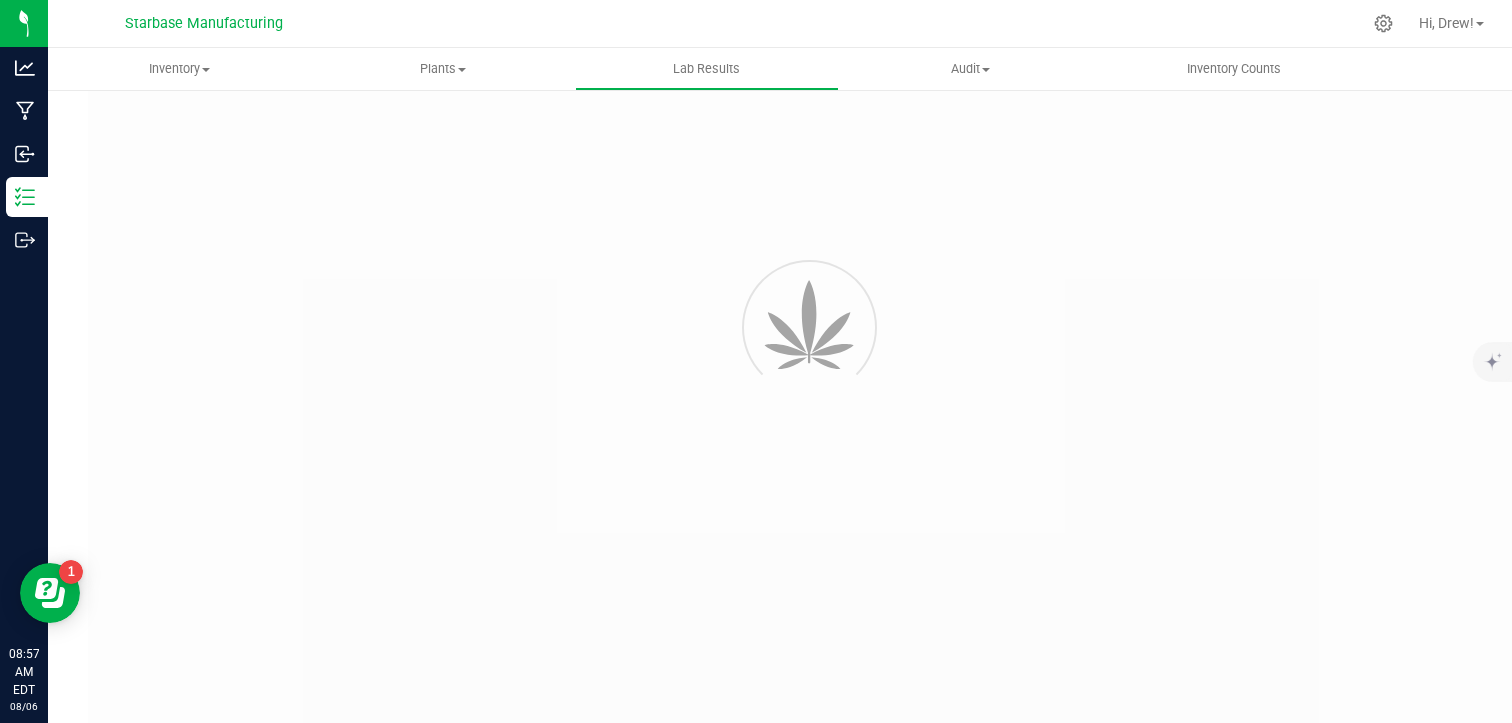 scroll, scrollTop: 0, scrollLeft: 0, axis: both 